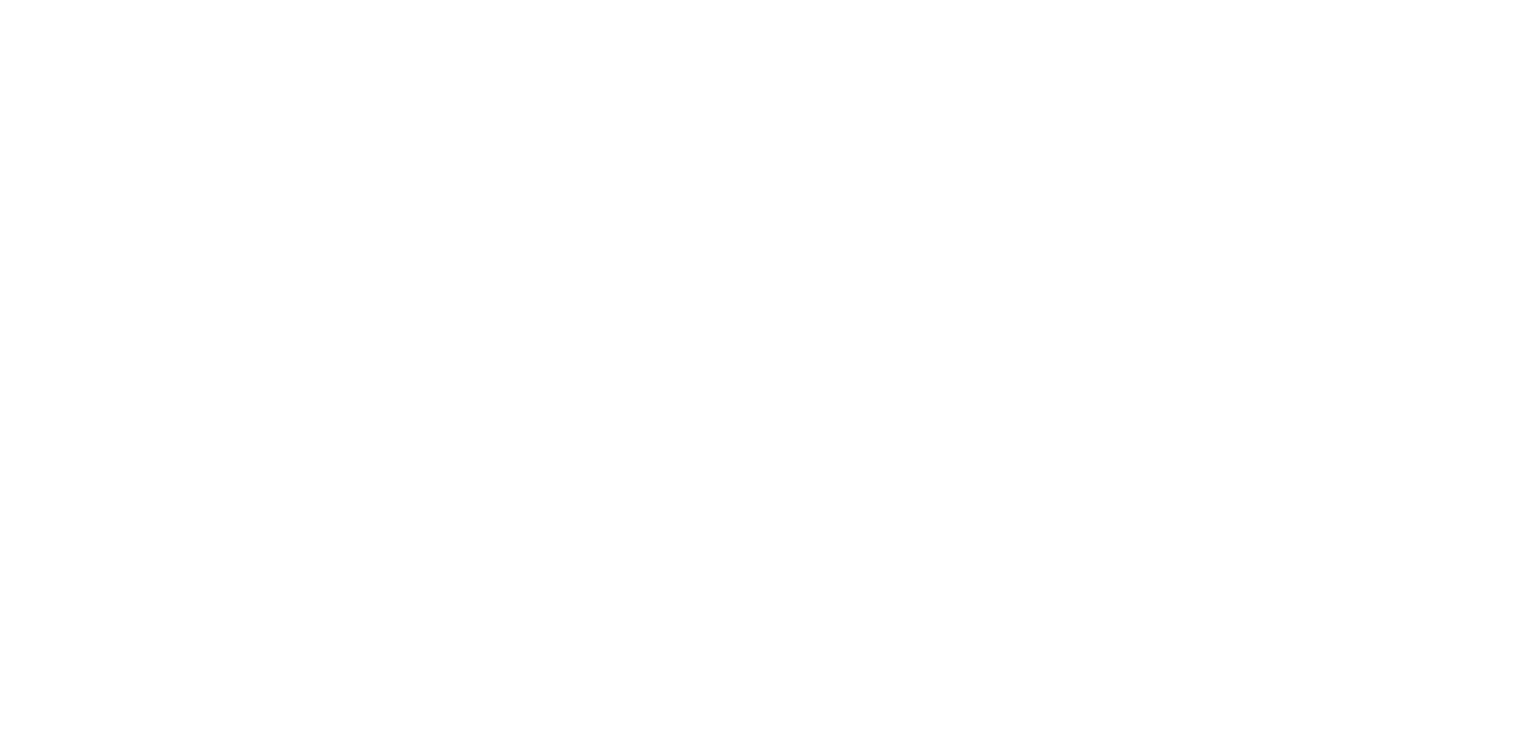 scroll, scrollTop: 0, scrollLeft: 0, axis: both 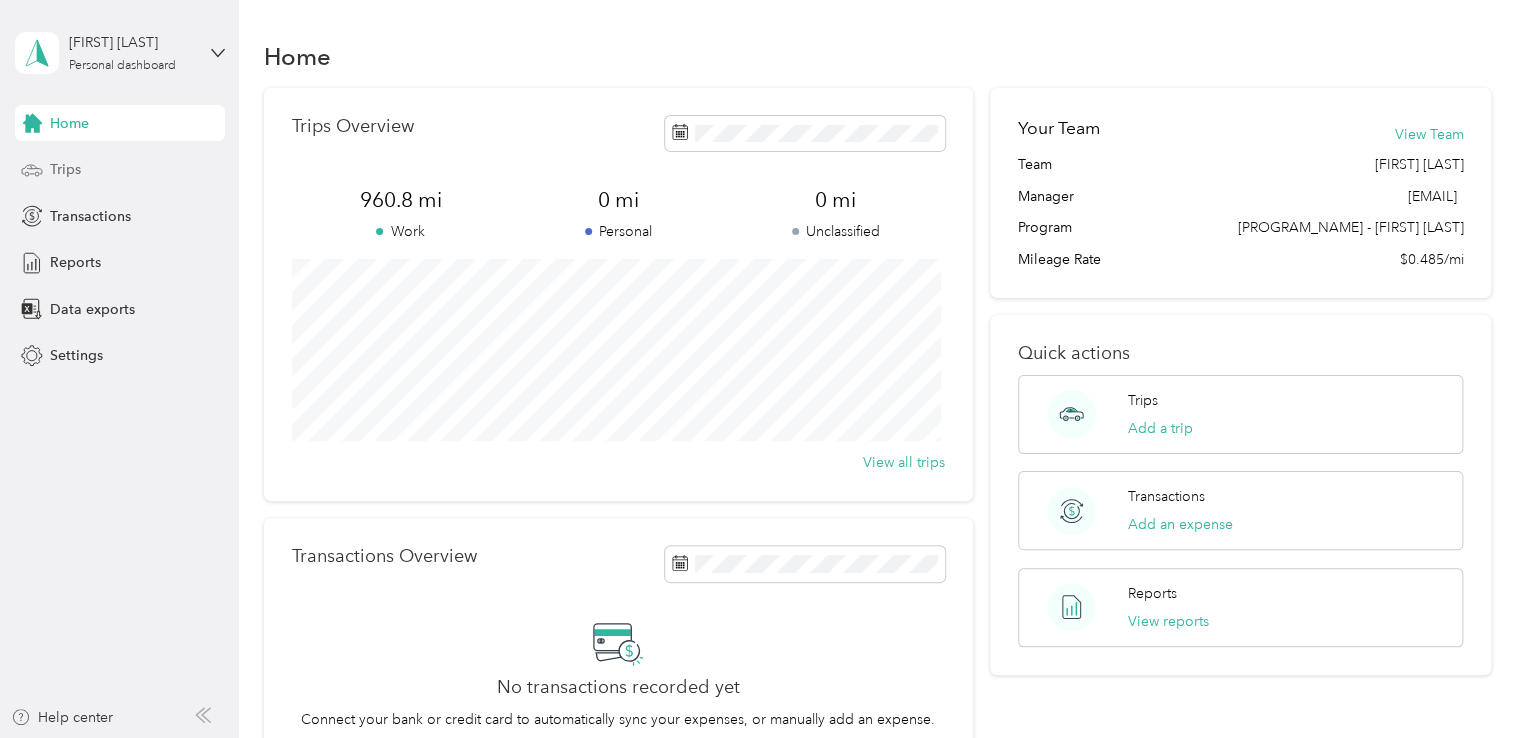 click on "Trips" at bounding box center (120, 170) 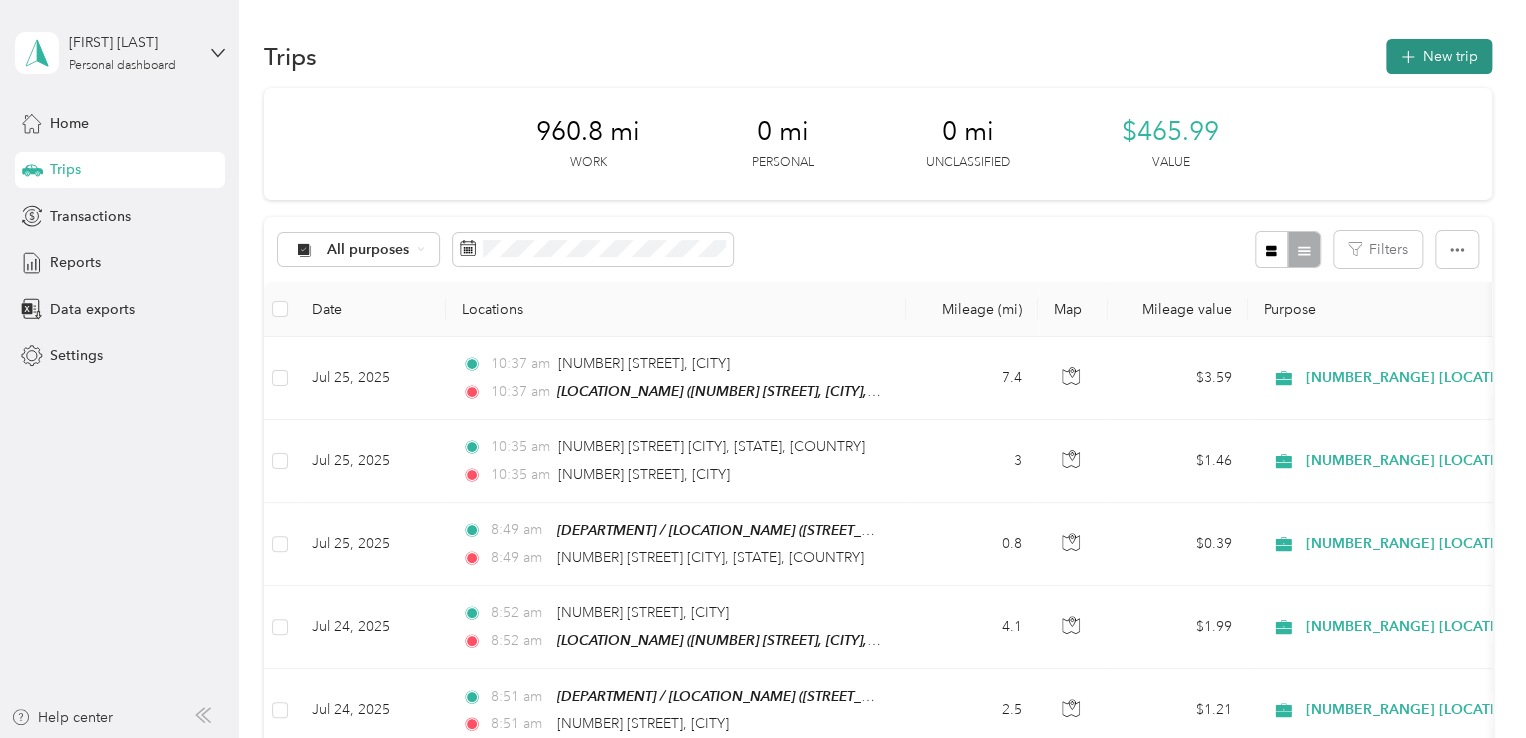 click on "New trip" at bounding box center (1439, 56) 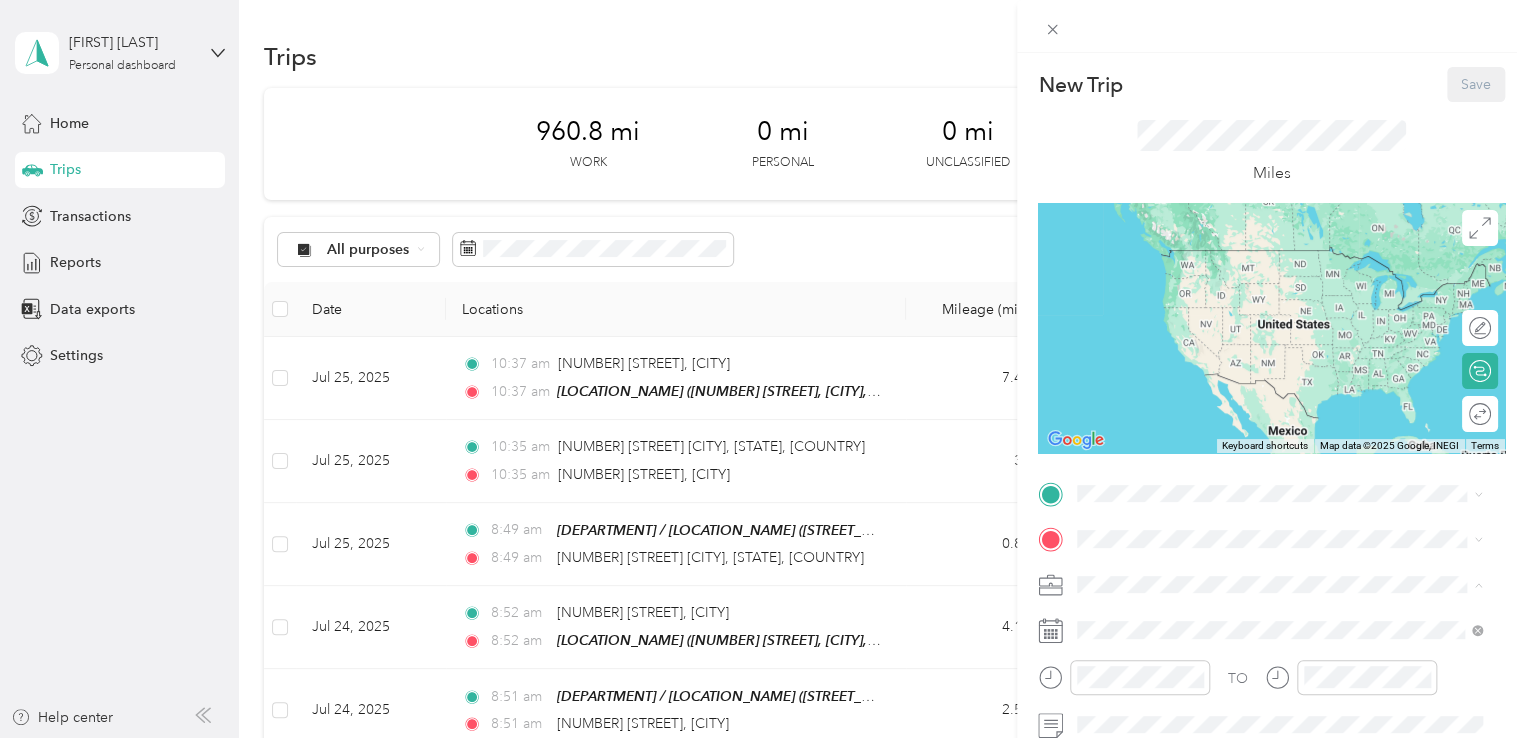 click on "[NUMBER_RANGE] [LOCATION_ABBR]" at bounding box center (1279, 479) 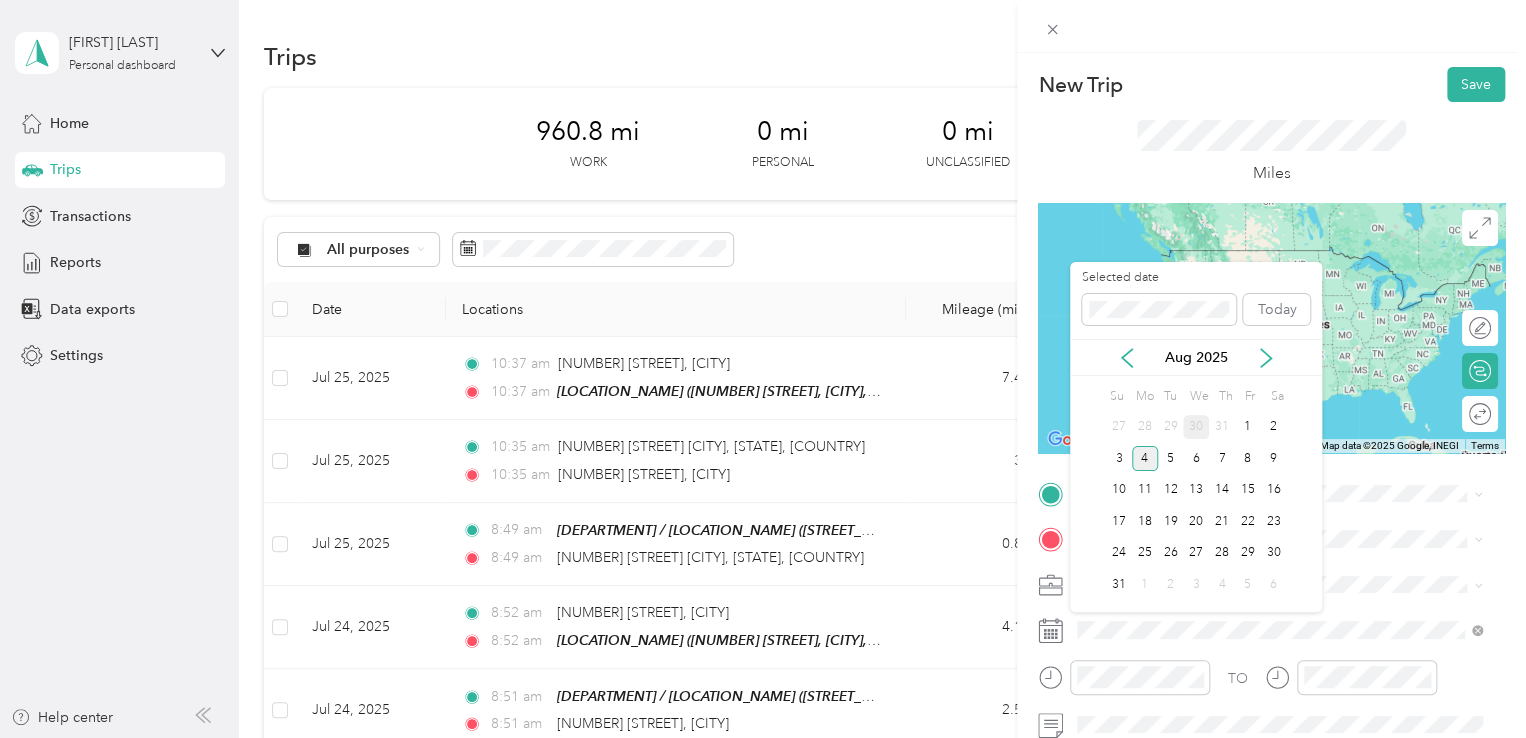 click on "30" at bounding box center (1196, 427) 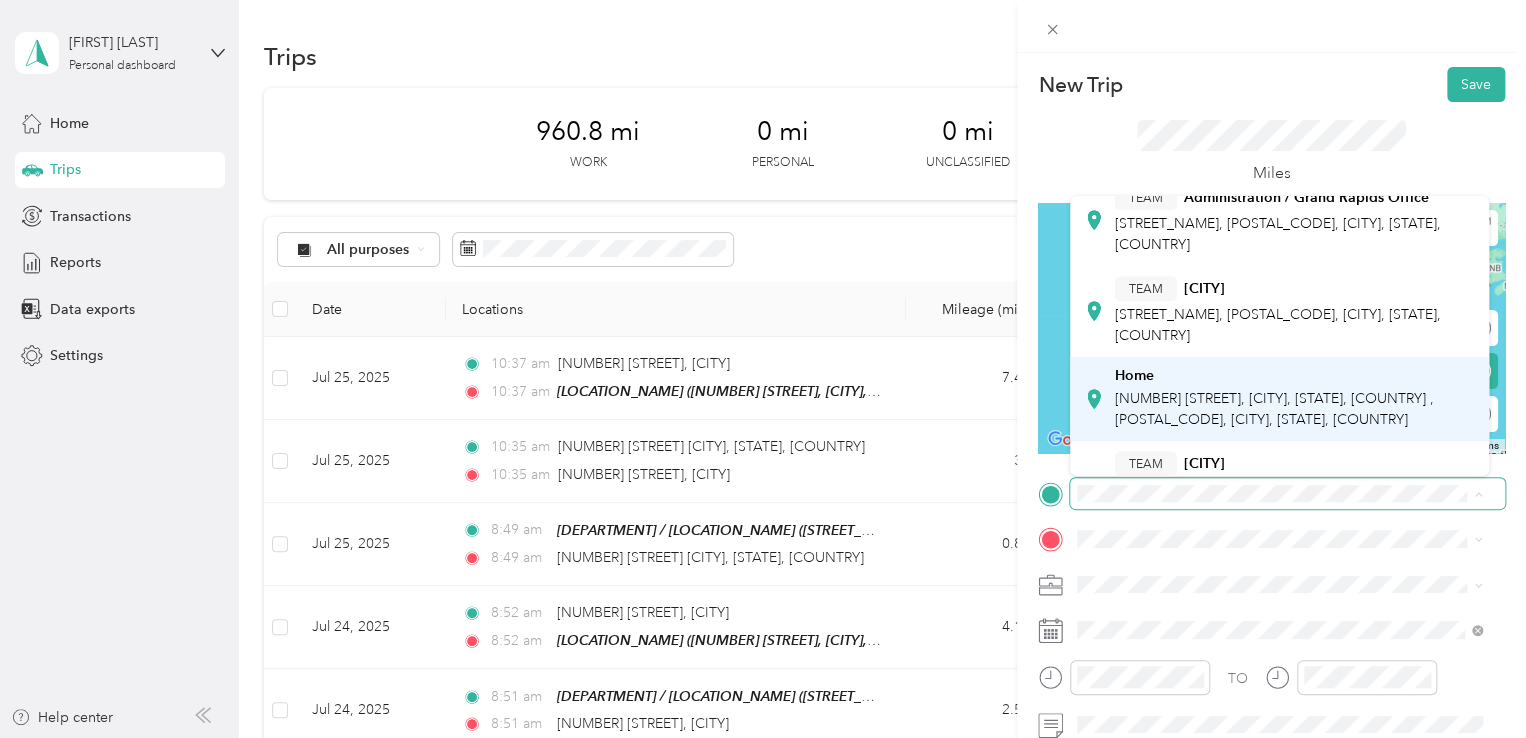 scroll, scrollTop: 412, scrollLeft: 0, axis: vertical 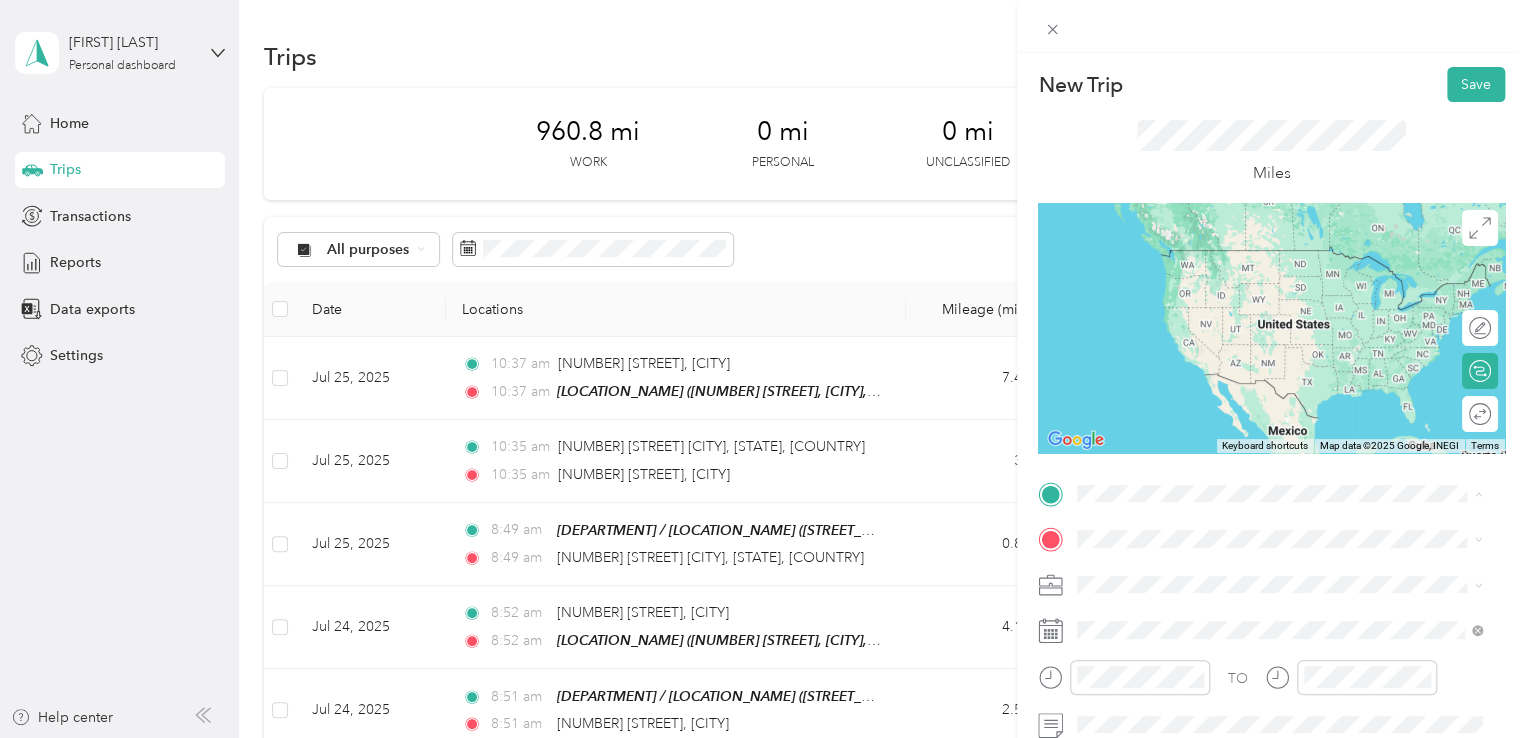 click on "[STREET_NAME], [POSTAL_CODE], [CITY], [STATE], [COUNTRY]" at bounding box center (1278, 242) 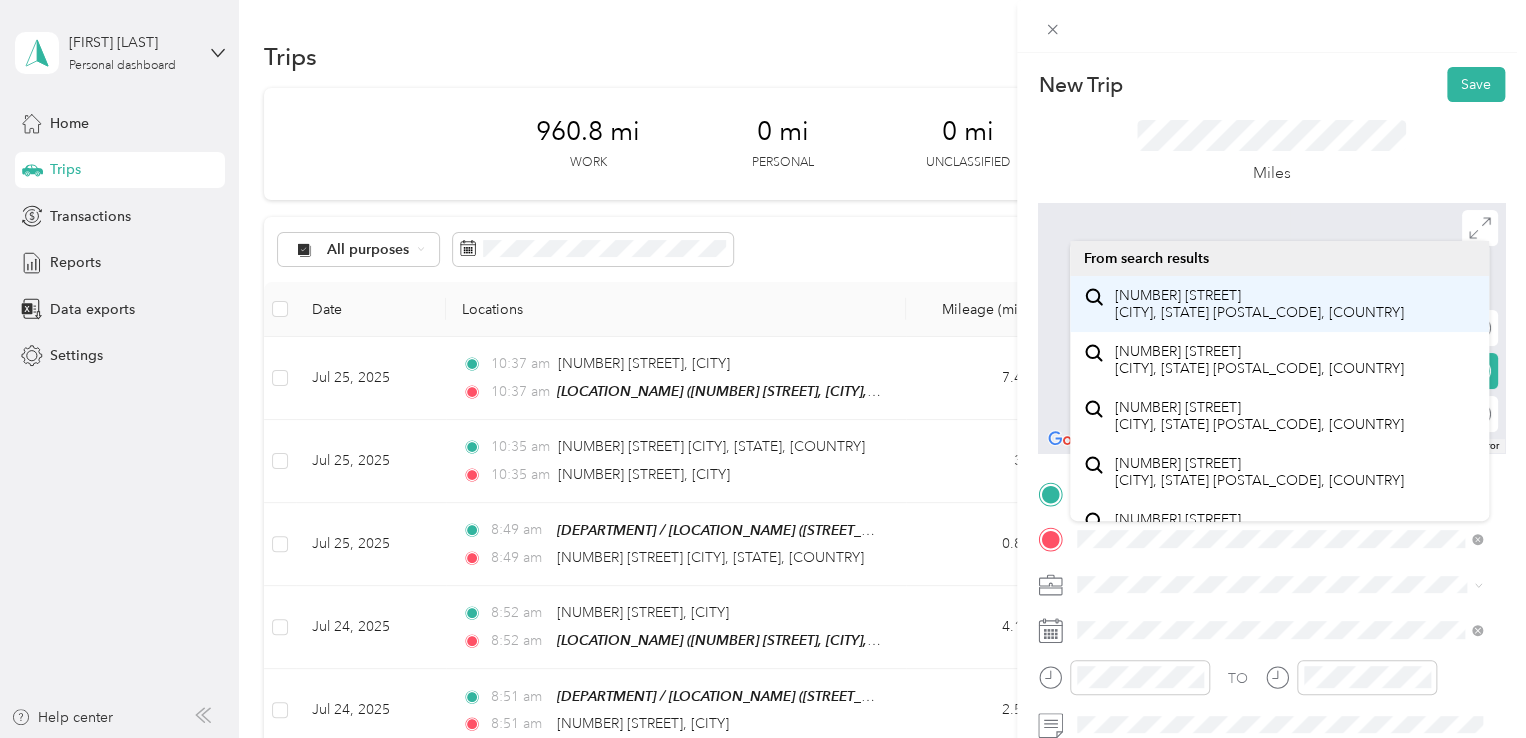 click on "[NUMBER] [STREET]
[CITY], [STATE] [POSTAL_CODE], [COUNTRY]" at bounding box center (1259, 304) 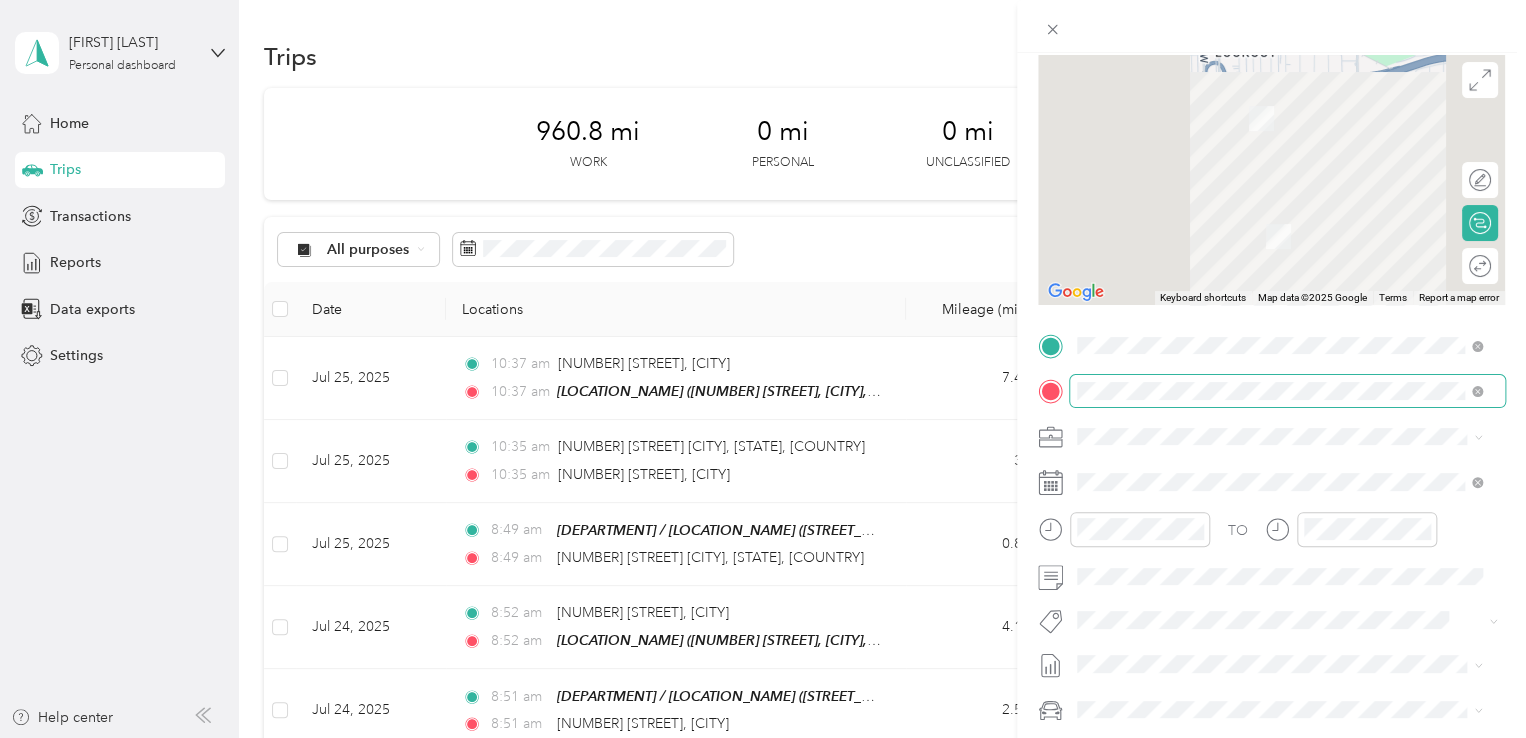 scroll, scrollTop: 152, scrollLeft: 0, axis: vertical 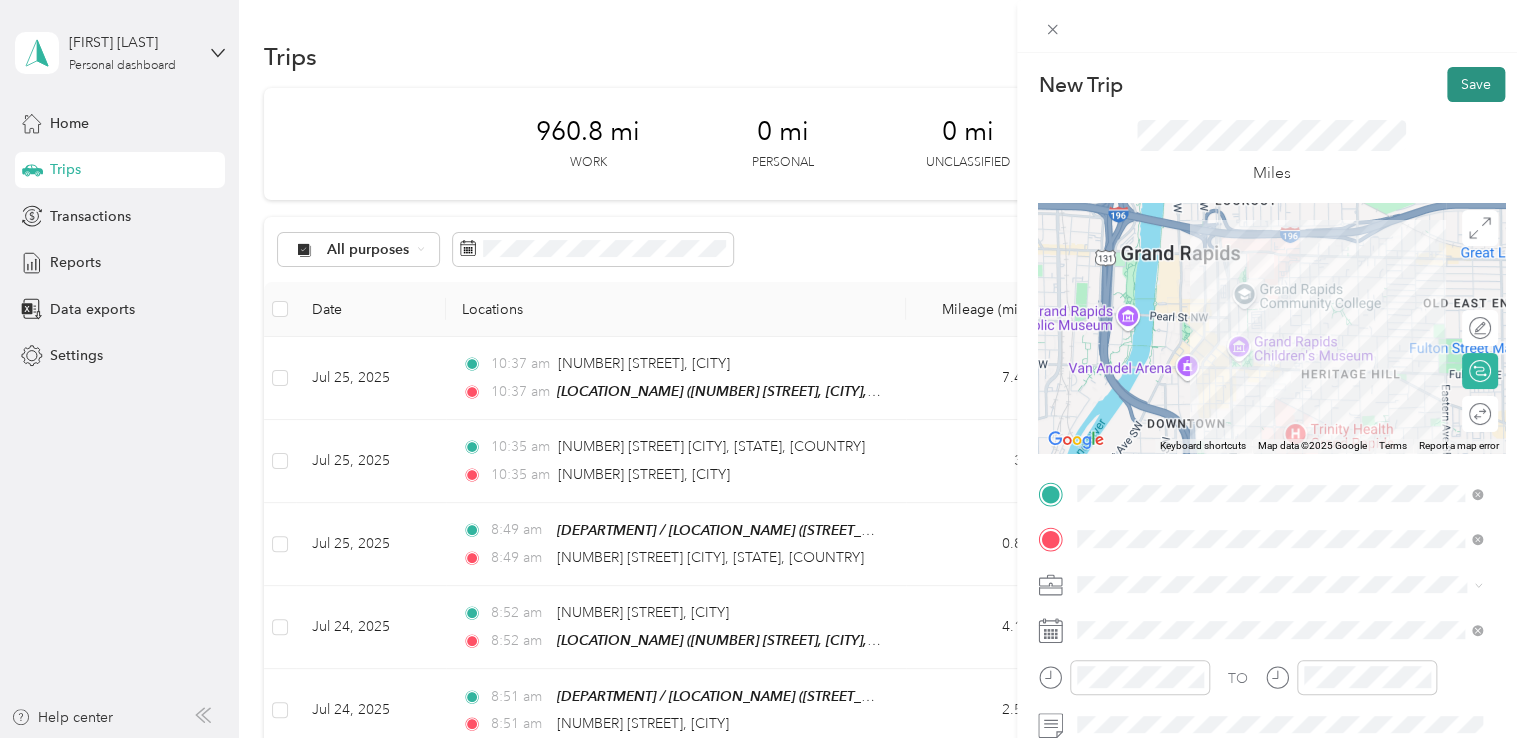 click on "Save" at bounding box center [1476, 84] 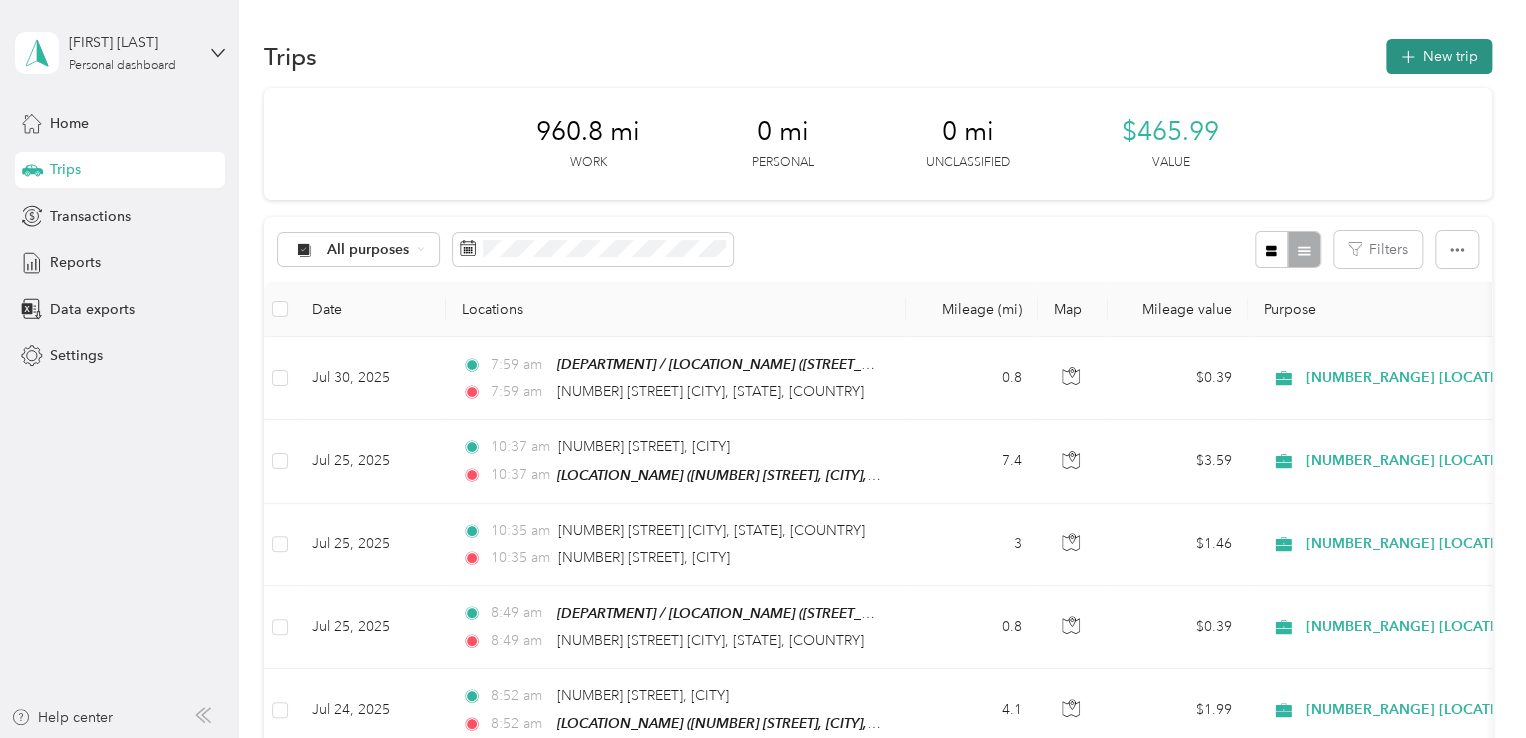 click on "New trip" at bounding box center (1439, 56) 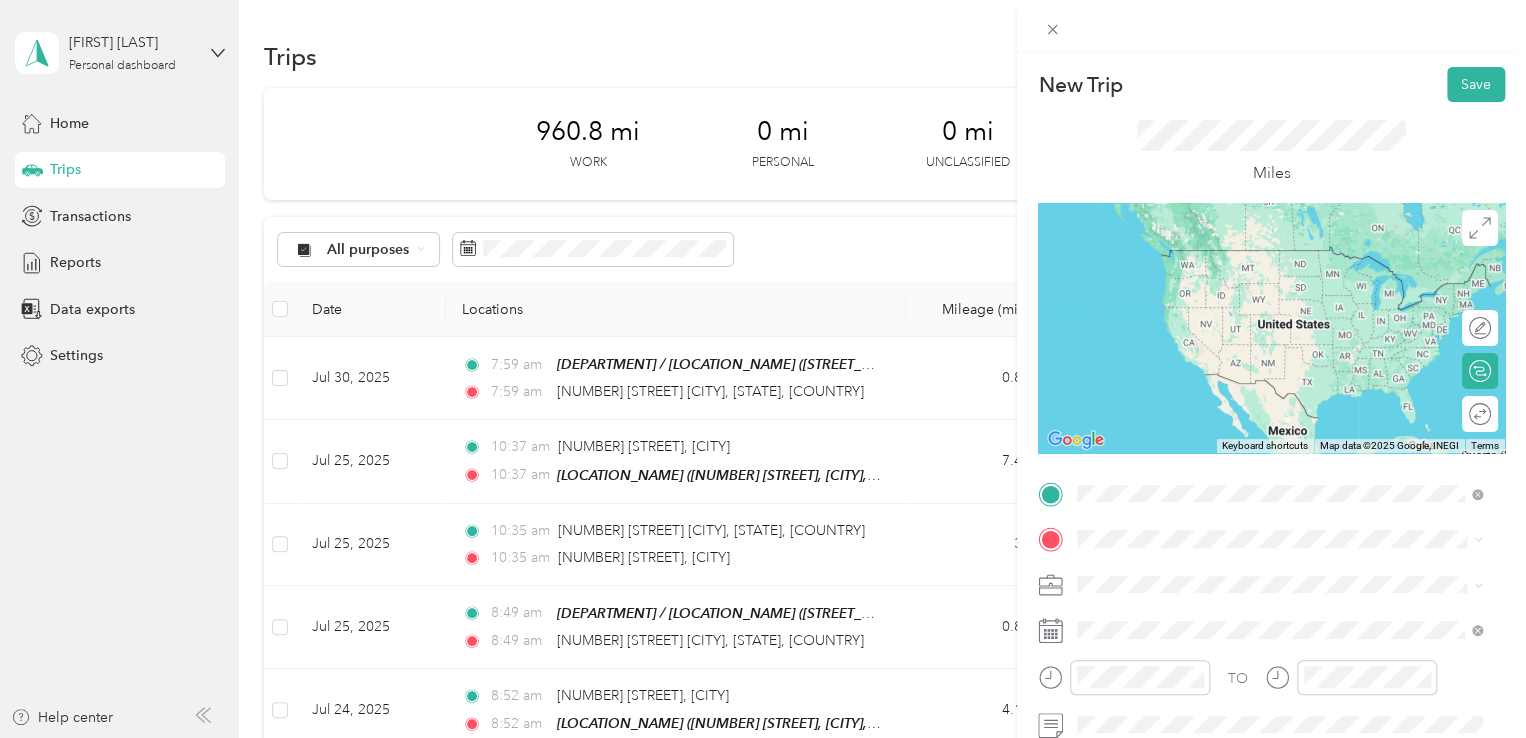 click on "[NUMBER] [STREET]
[CITY], [STATE] [POSTAL_CODE], [COUNTRY]" at bounding box center [1259, 258] 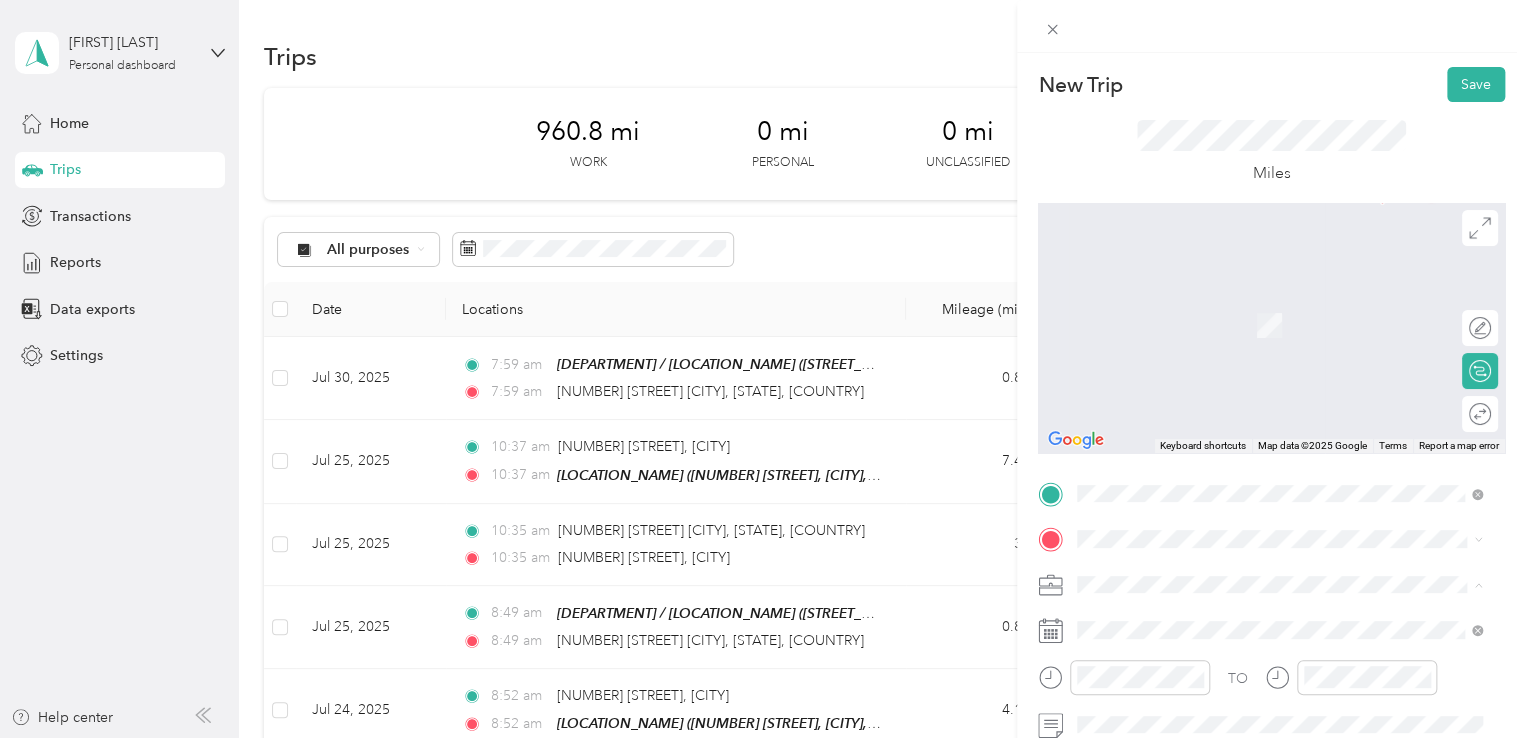 click on "[NUMBER_RANGE] [LOCATION_ABBR]" at bounding box center [1279, 479] 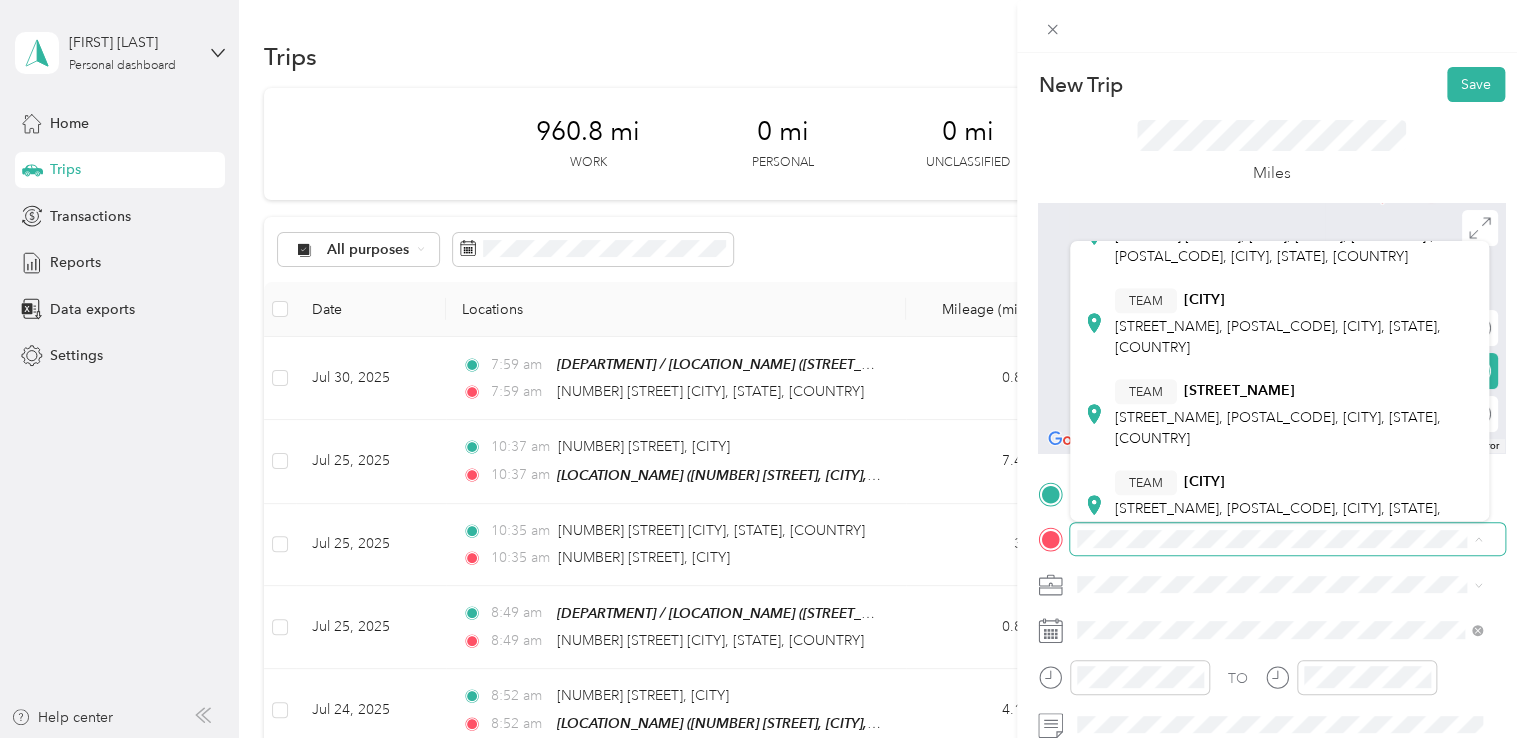 scroll, scrollTop: 636, scrollLeft: 0, axis: vertical 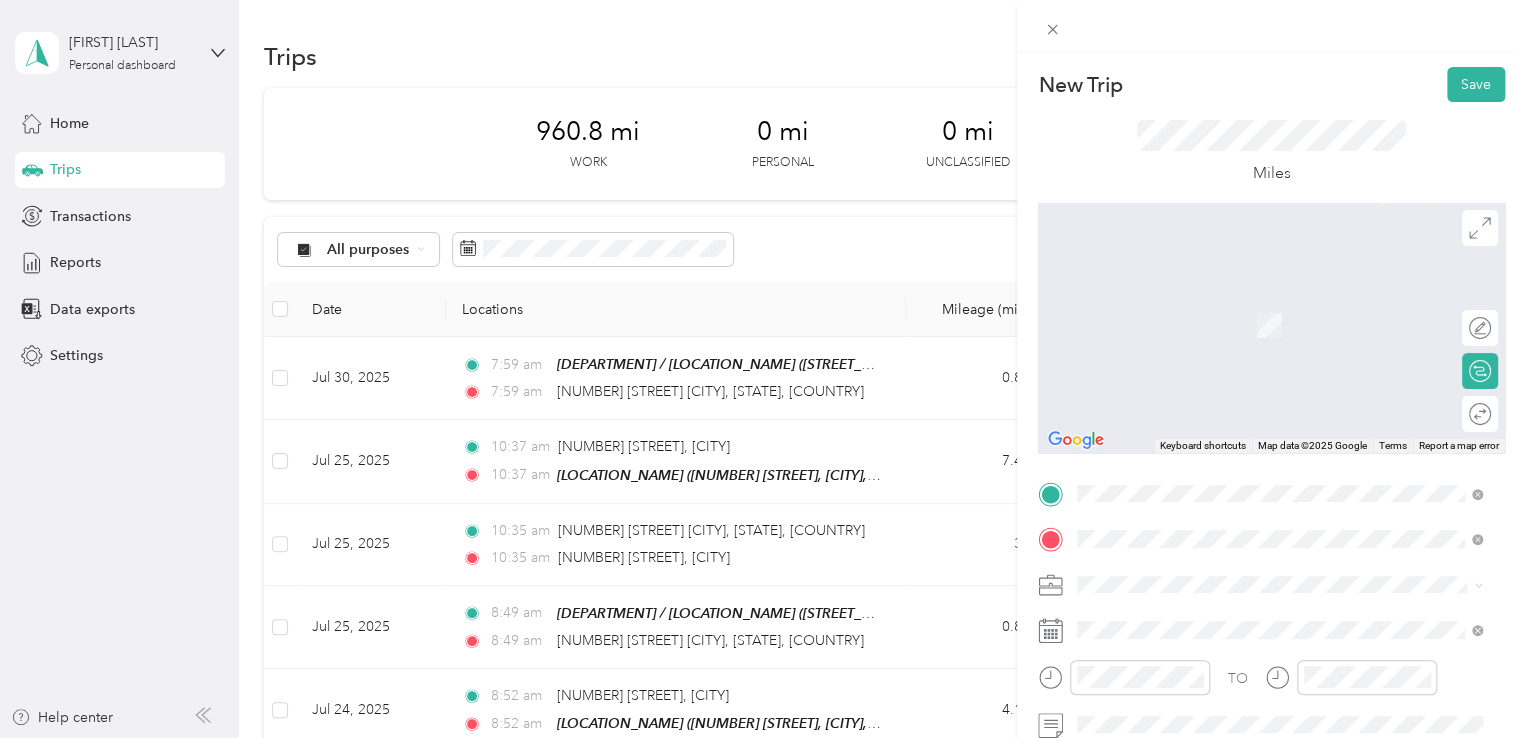click on "[LOCATION_NAME] [NUMBER] [STREET], [CITY], [STATE], [COUNTRY] , [POSTAL_CODE], [CITY], [STATE], [COUNTRY]" at bounding box center [1295, 325] 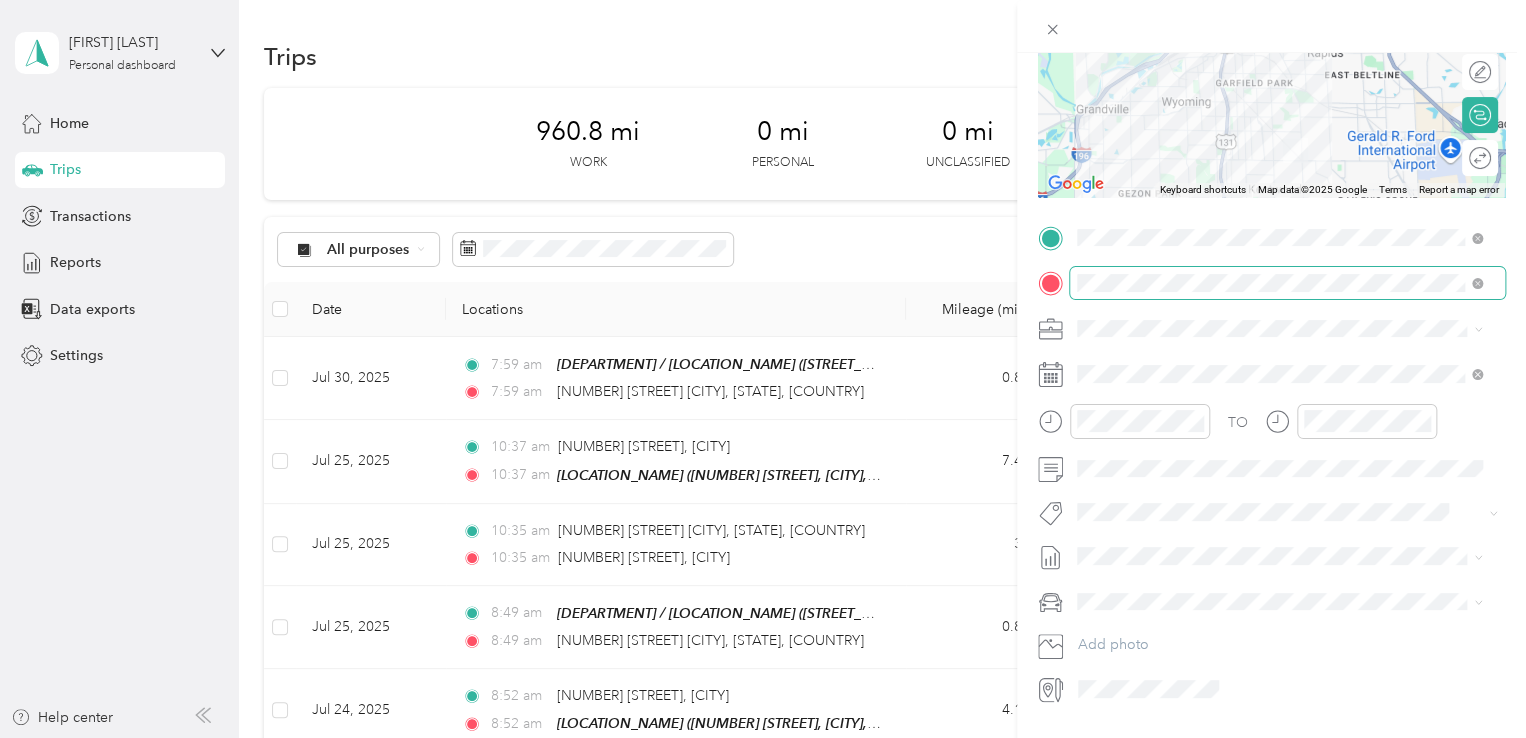 scroll, scrollTop: 270, scrollLeft: 0, axis: vertical 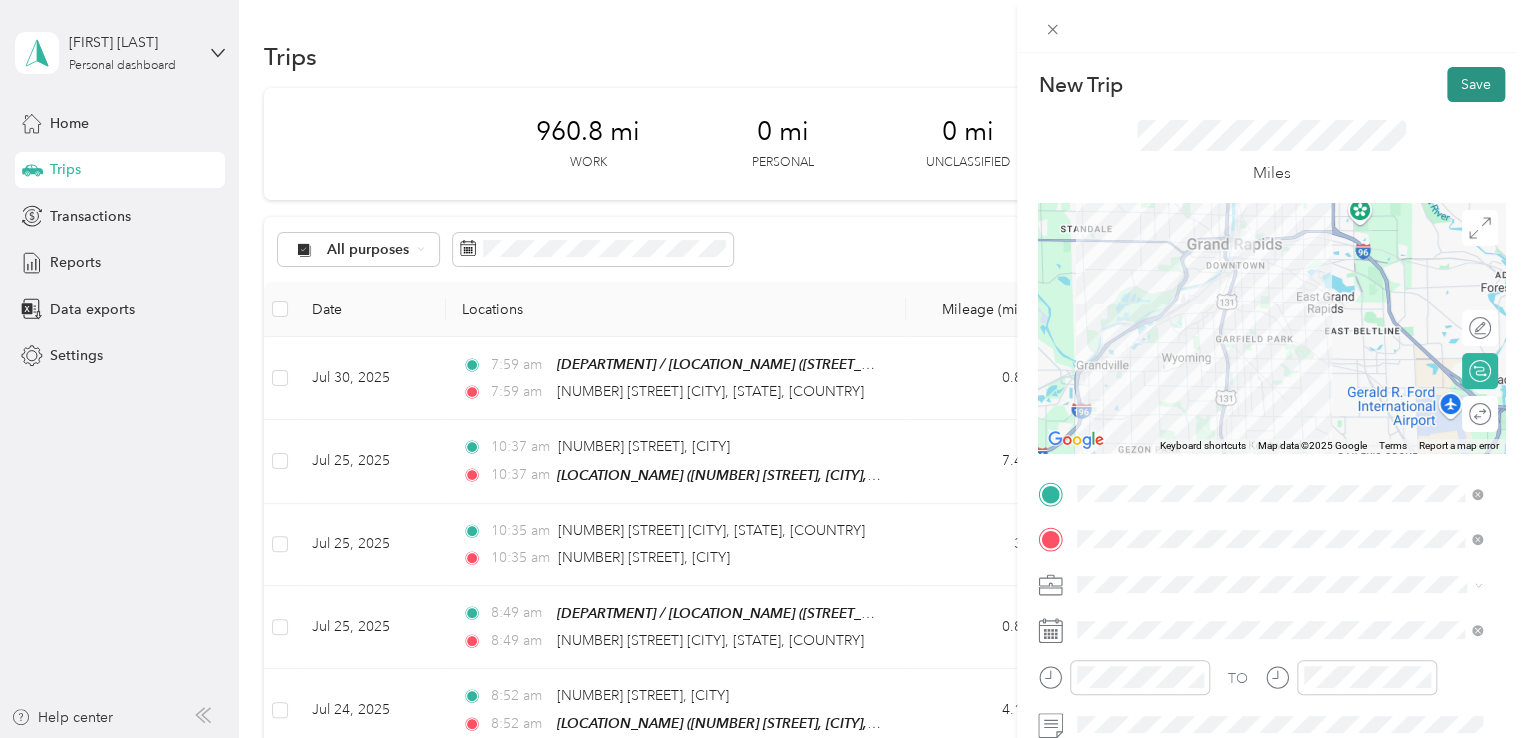 click on "Save" at bounding box center [1476, 84] 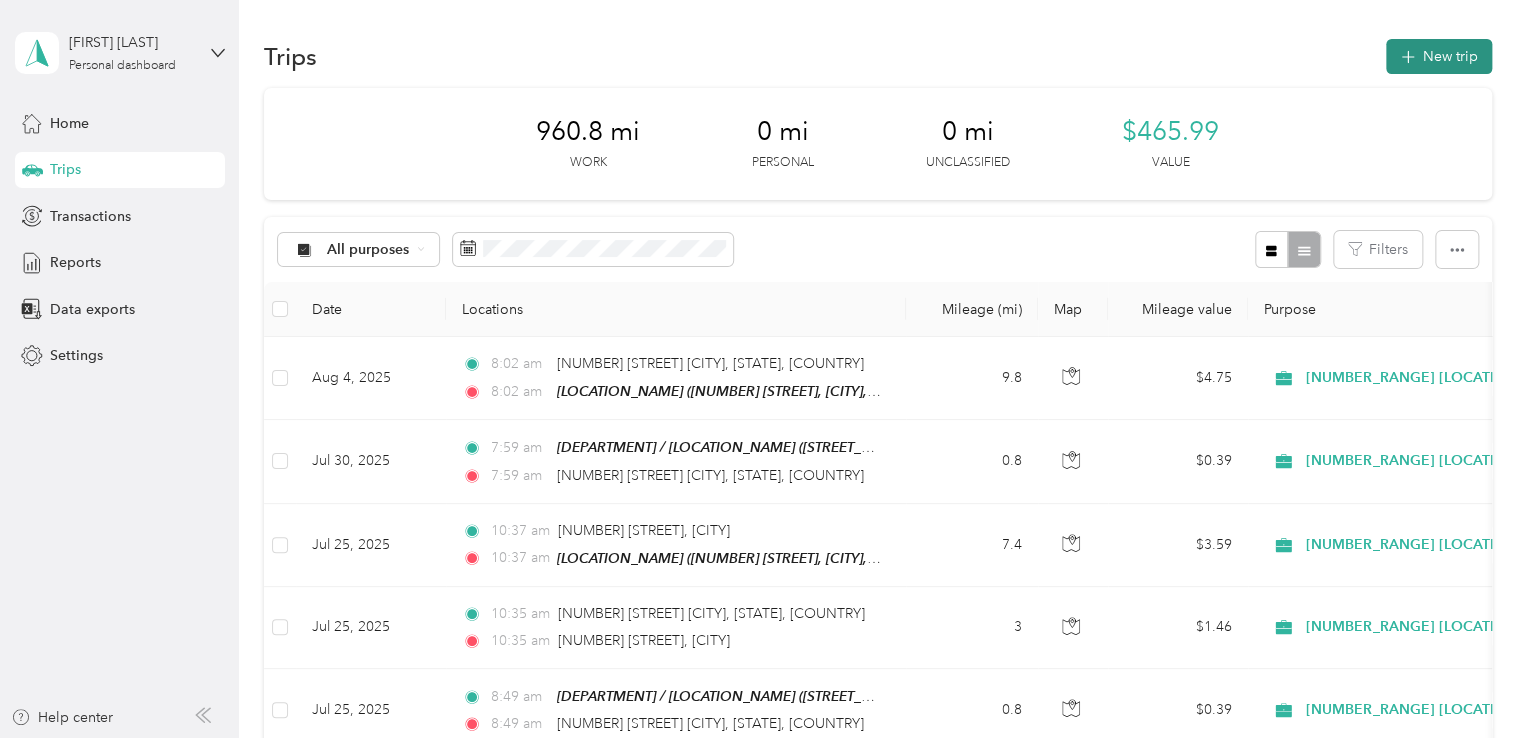 click on "New trip" at bounding box center [1439, 56] 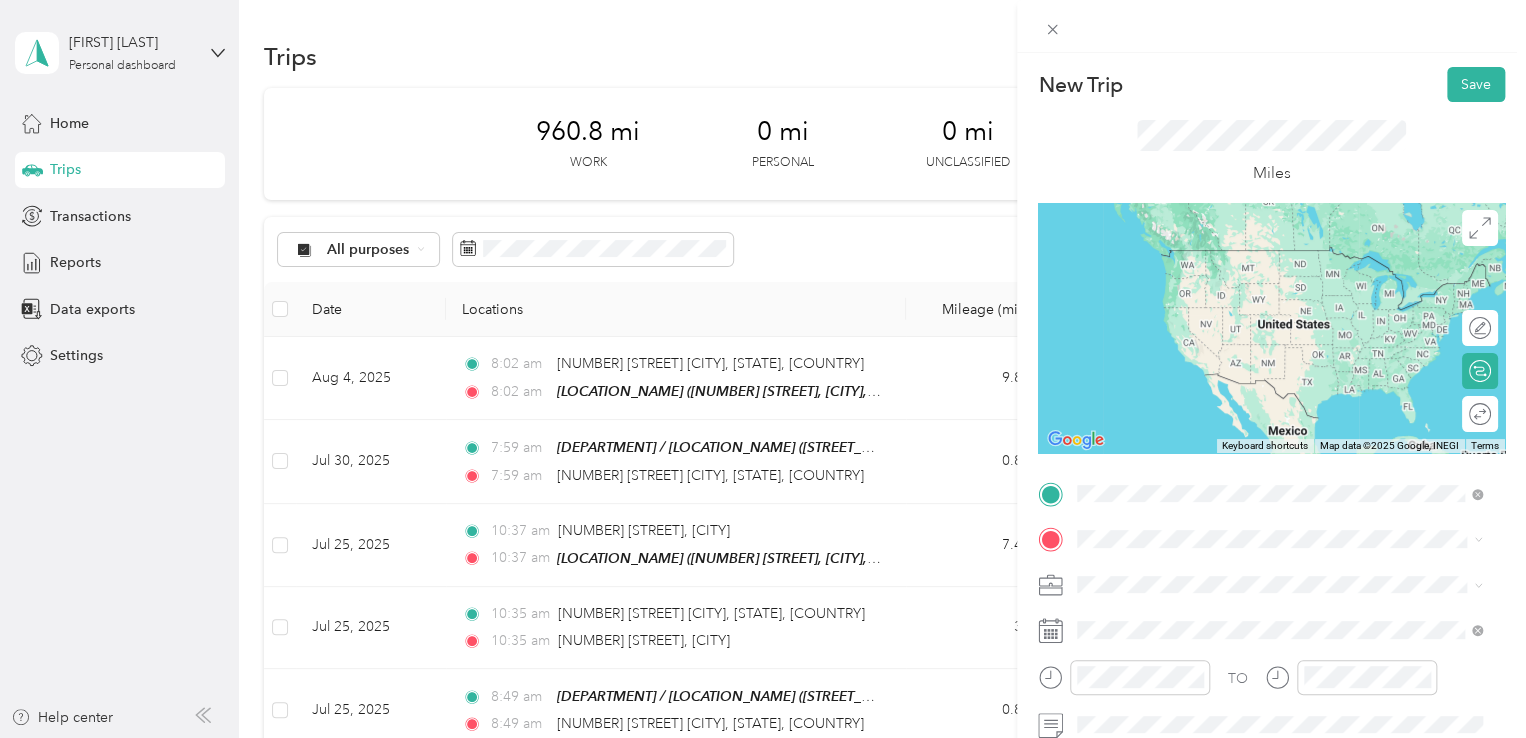 click on "[NUMBER] [STREET]
[CITY], [STATE] [POSTAL_CODE], [COUNTRY]" at bounding box center [1259, 279] 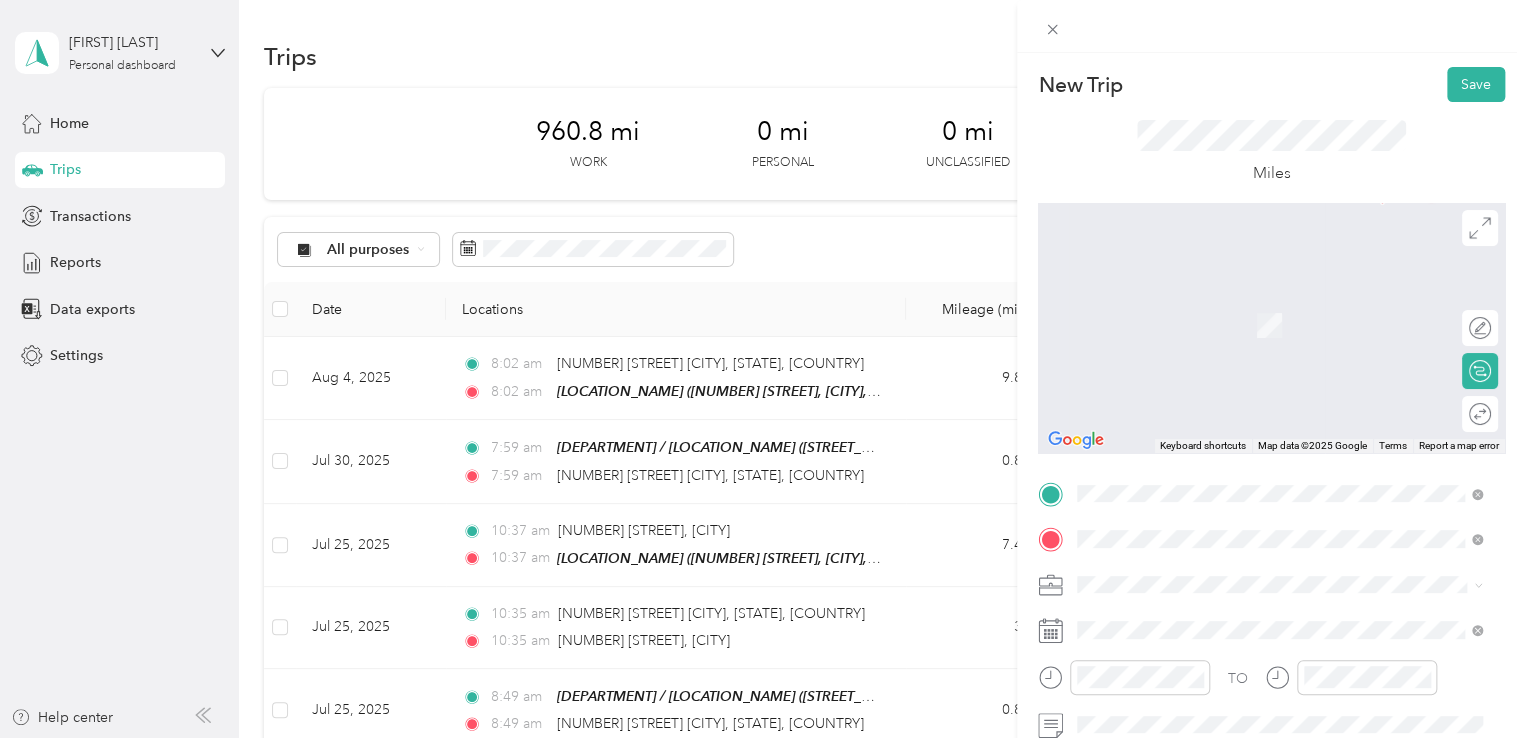 click on "[NUMBER] [STREET]
[CITY], [STATE] [POSTAL_CODE], [COUNTRY]" at bounding box center [1259, 619] 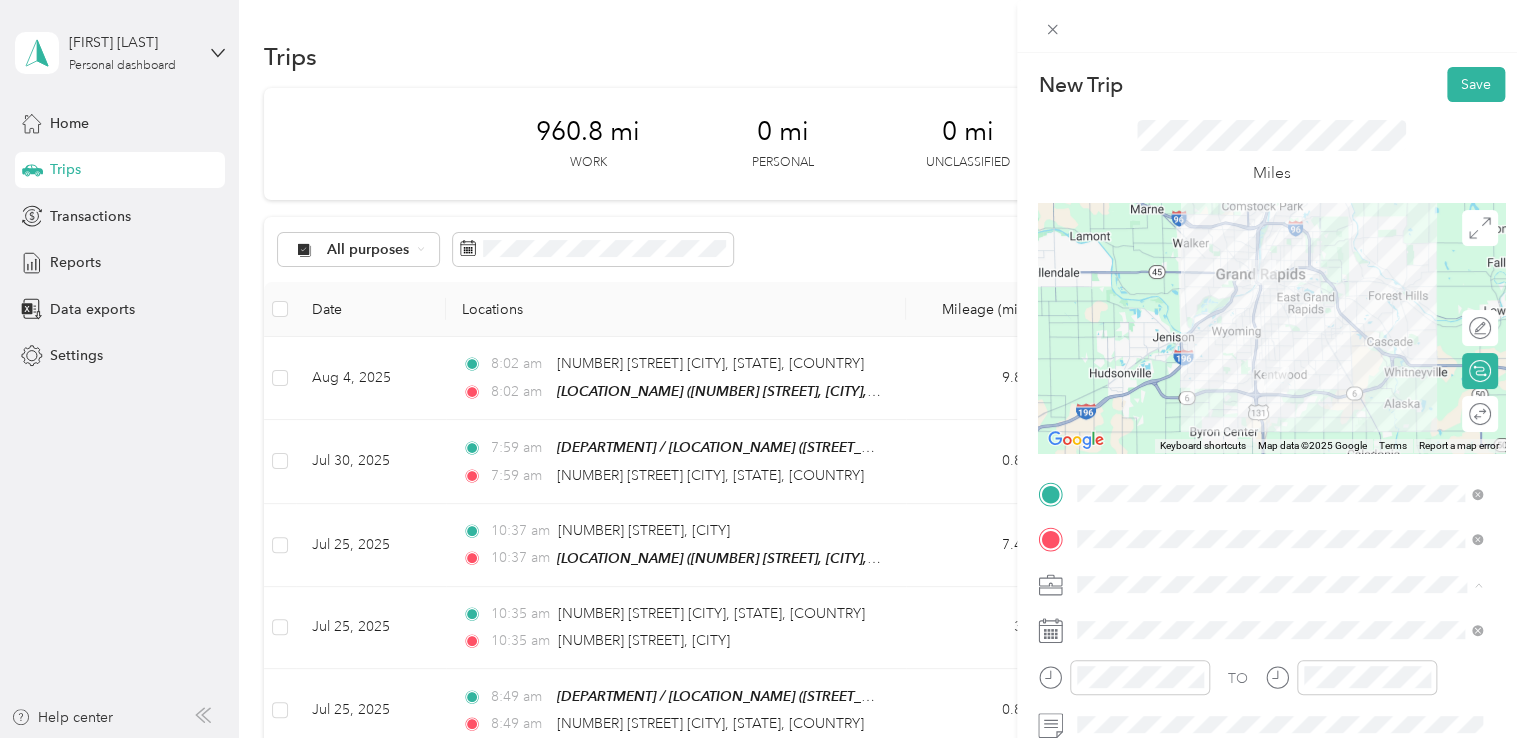 click on "[NUMBER_RANGE] [LOCATION_ABBR]" at bounding box center [1208, 479] 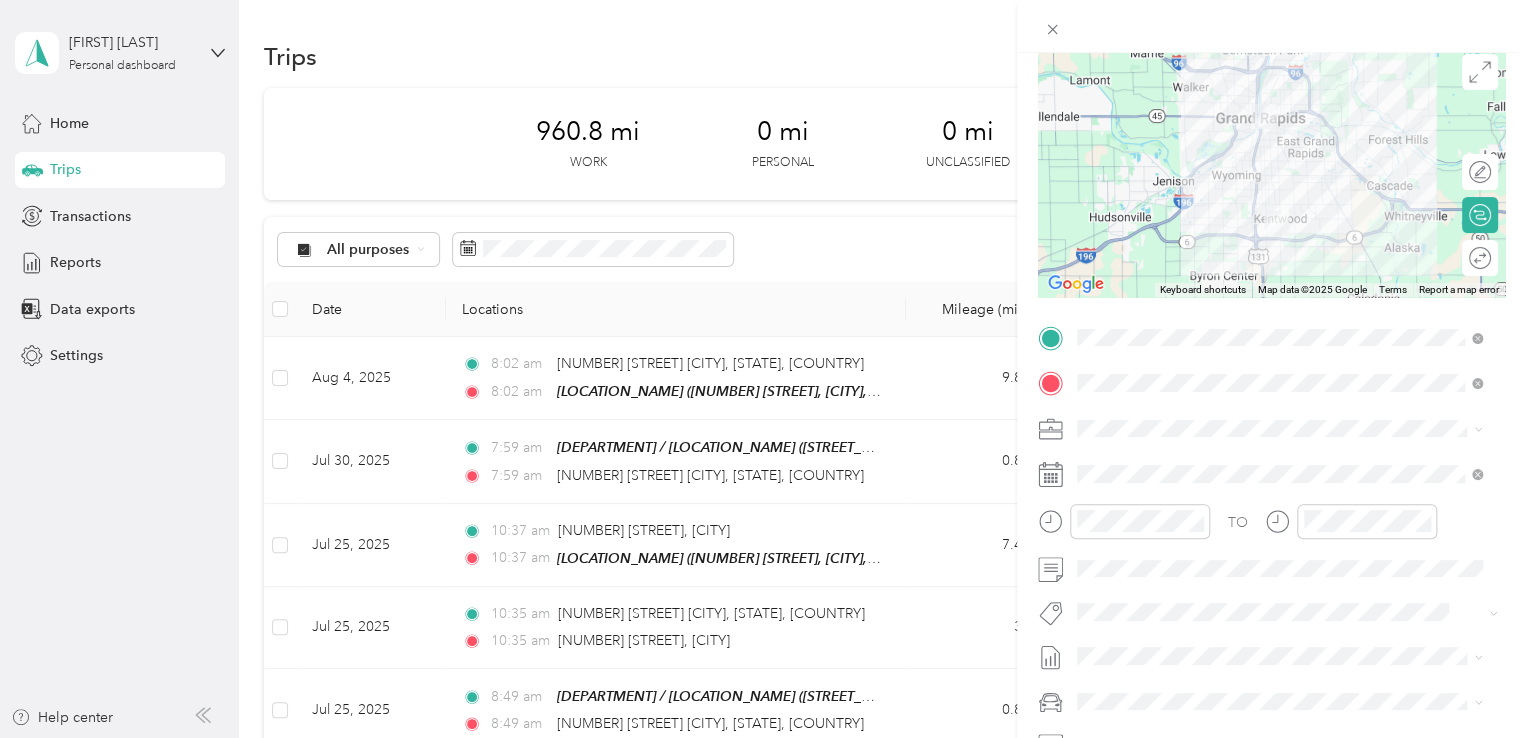 scroll, scrollTop: 160, scrollLeft: 0, axis: vertical 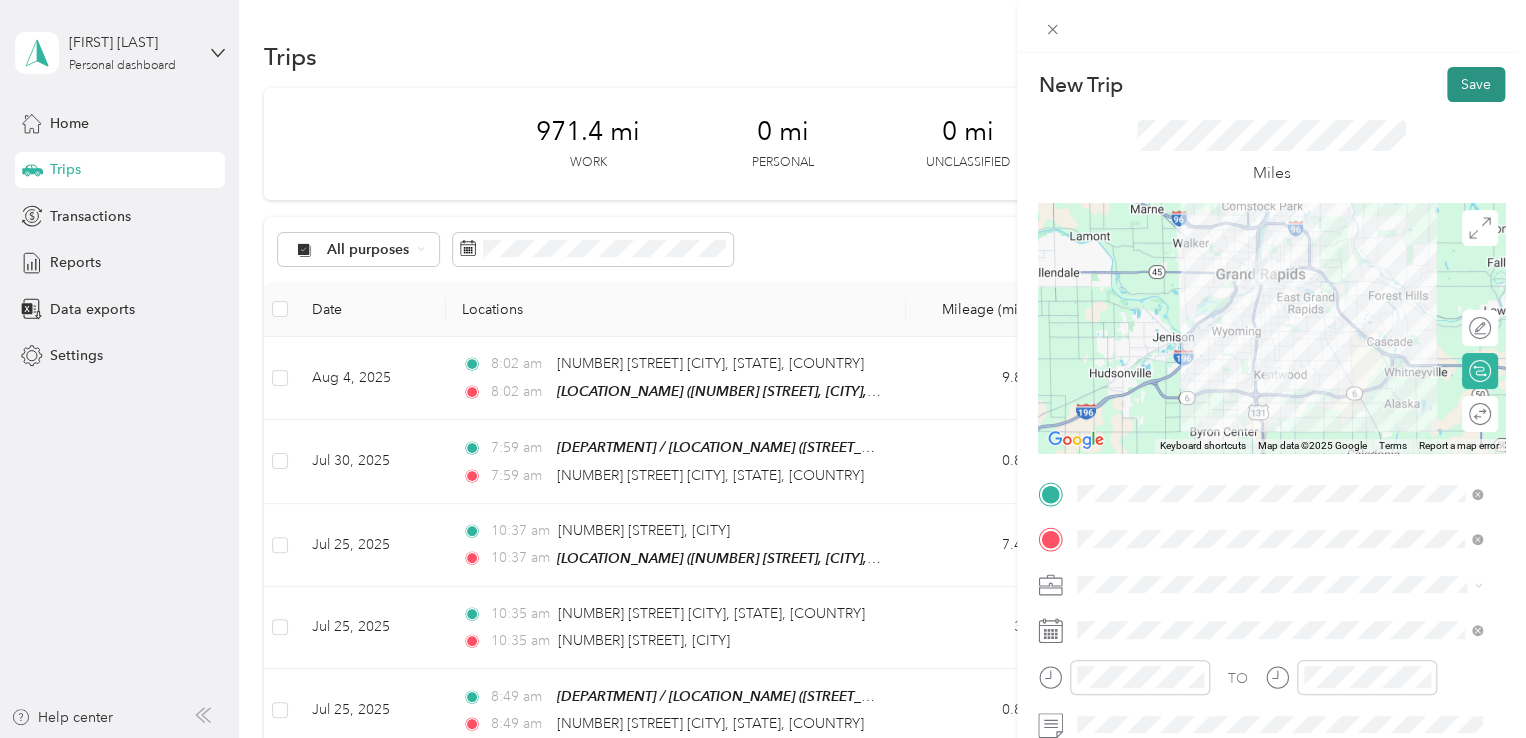 click on "Save" at bounding box center (1476, 84) 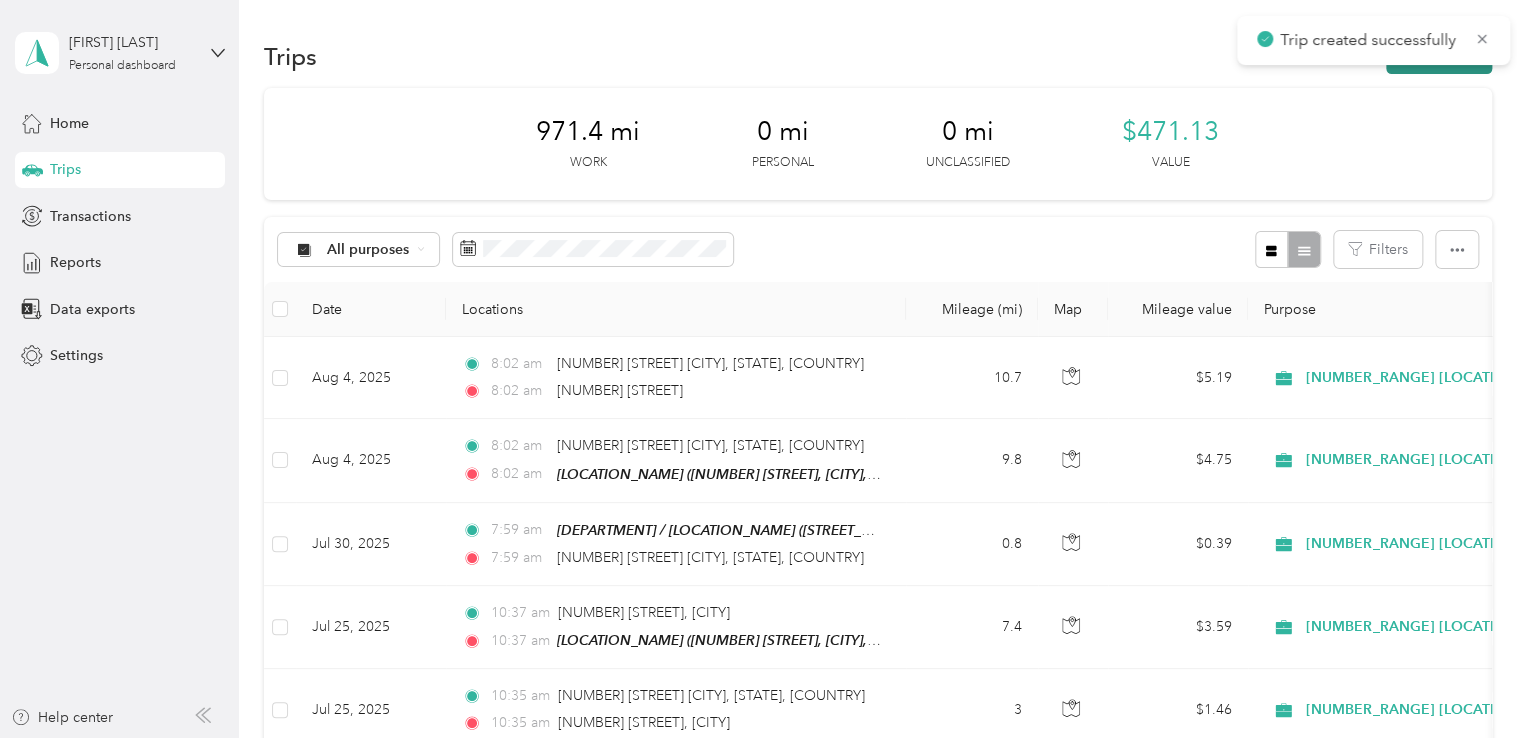 click on "New trip" at bounding box center [1439, 56] 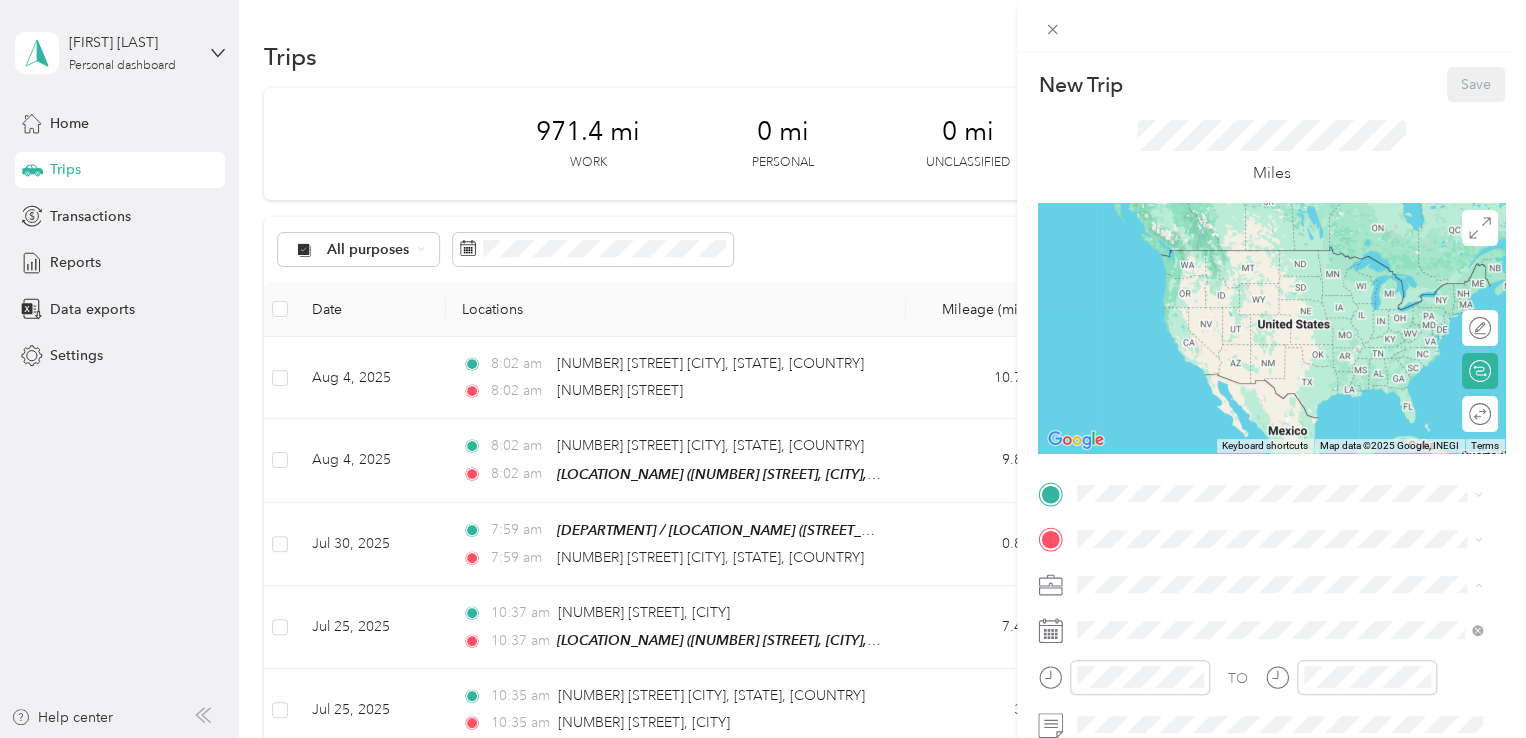 click on "[NUMBER_RANGE] [LOCATION_ABBR]" at bounding box center (1279, 479) 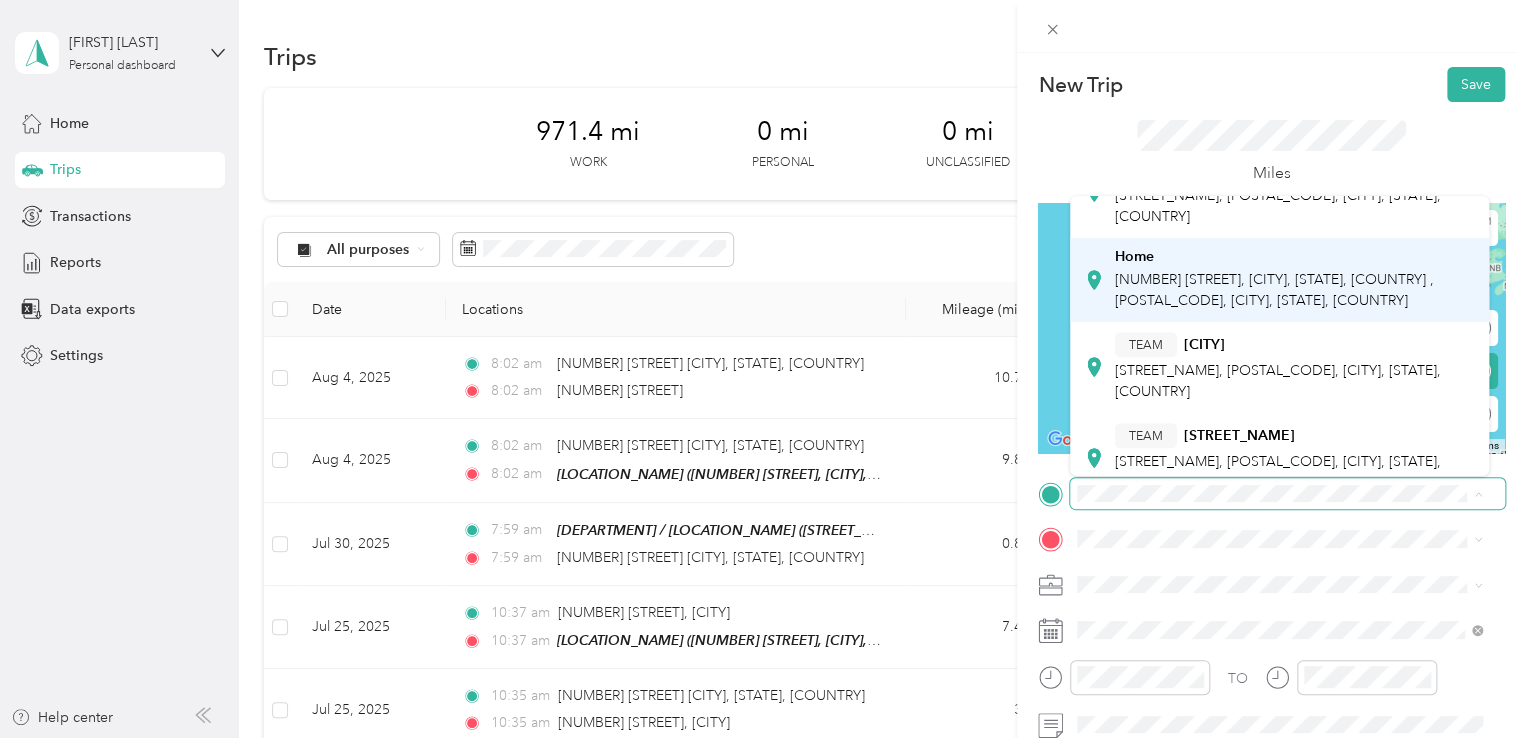 scroll, scrollTop: 567, scrollLeft: 0, axis: vertical 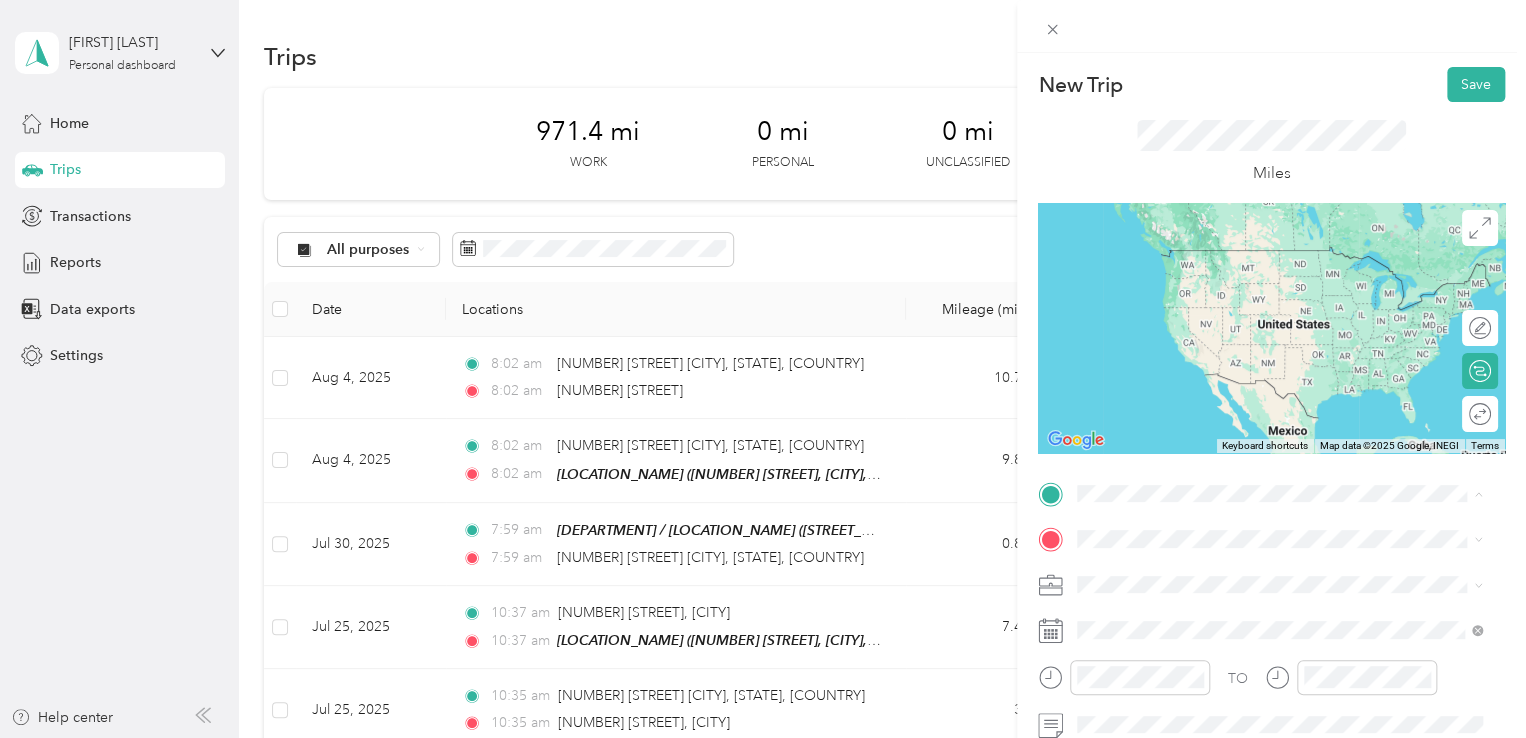 click on "[NUMBER] [STREET], [CITY], [STATE], [COUNTRY] , [POSTAL_CODE], [CITY], [STATE], [COUNTRY]" at bounding box center (1274, 262) 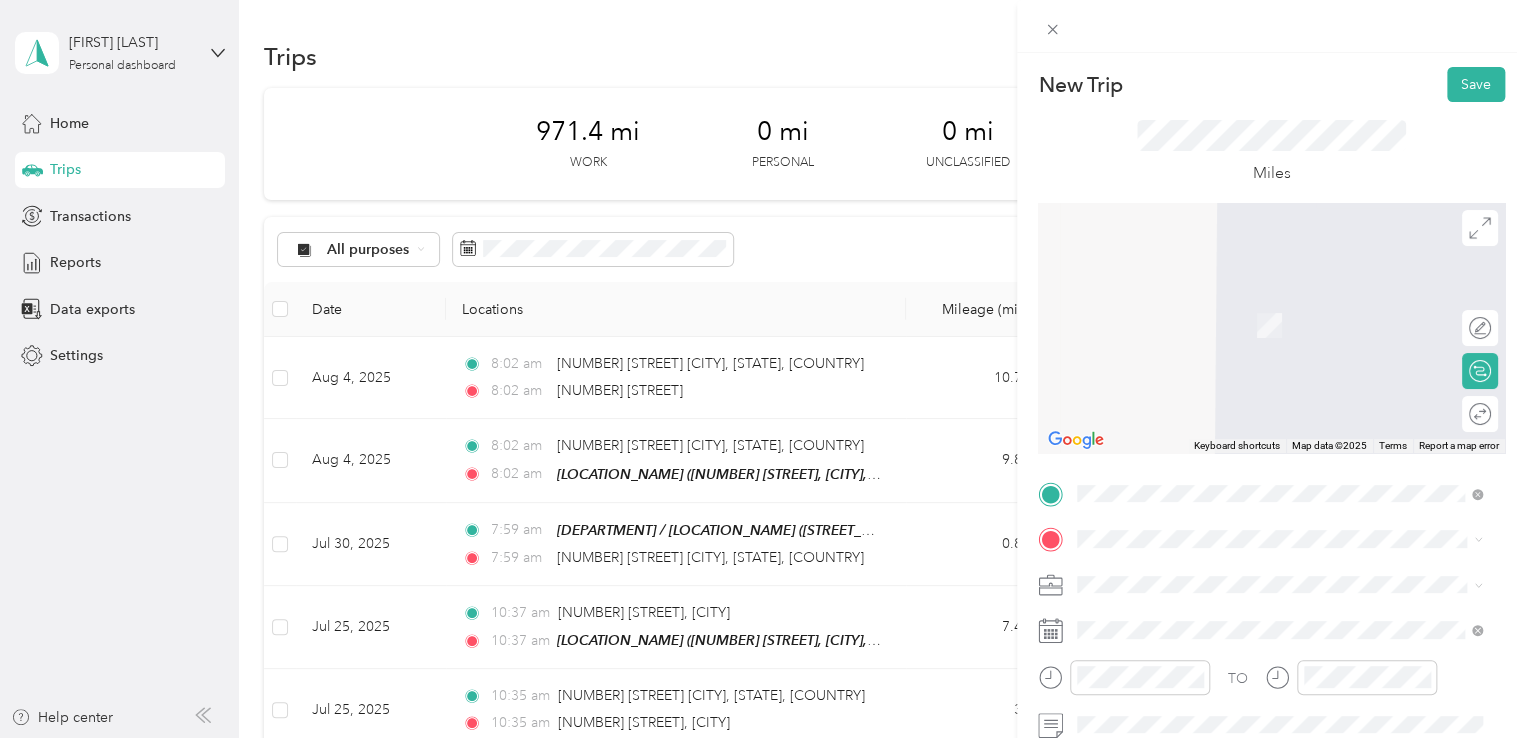 click on "[NUMBER] [STREET]
[CITY], [STATE] [POSTAL_CODE], [COUNTRY]" at bounding box center (1259, 619) 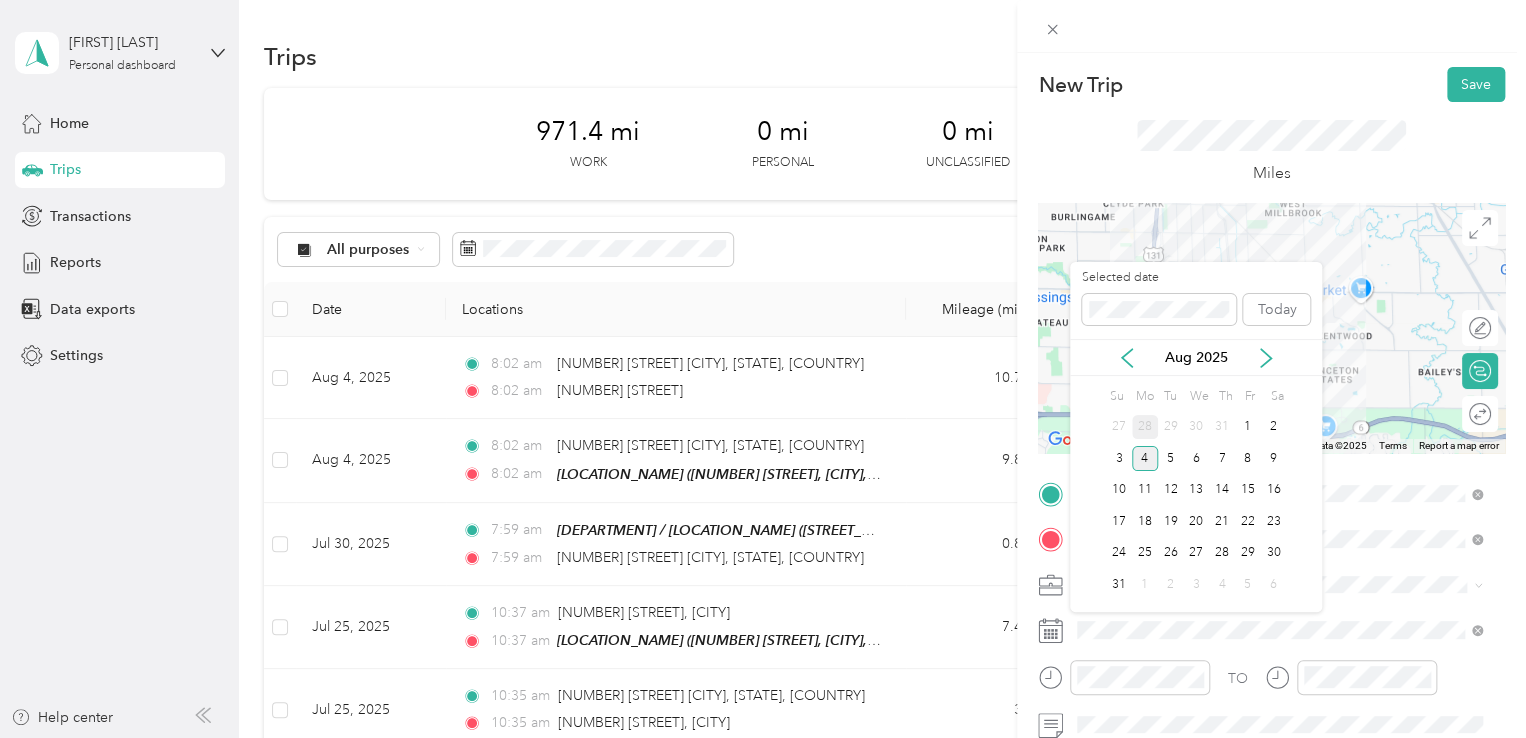 click on "28" at bounding box center (1145, 427) 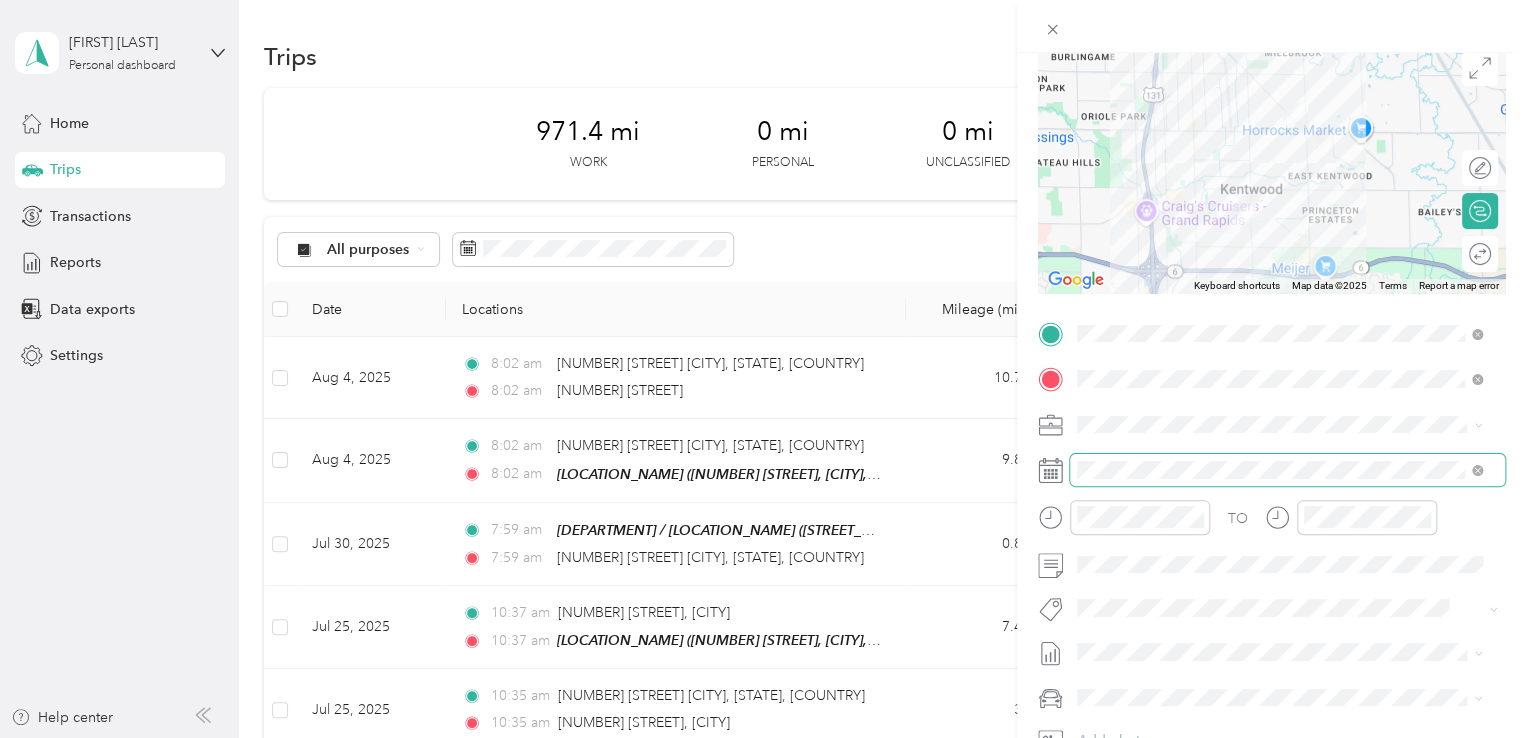scroll, scrollTop: 257, scrollLeft: 0, axis: vertical 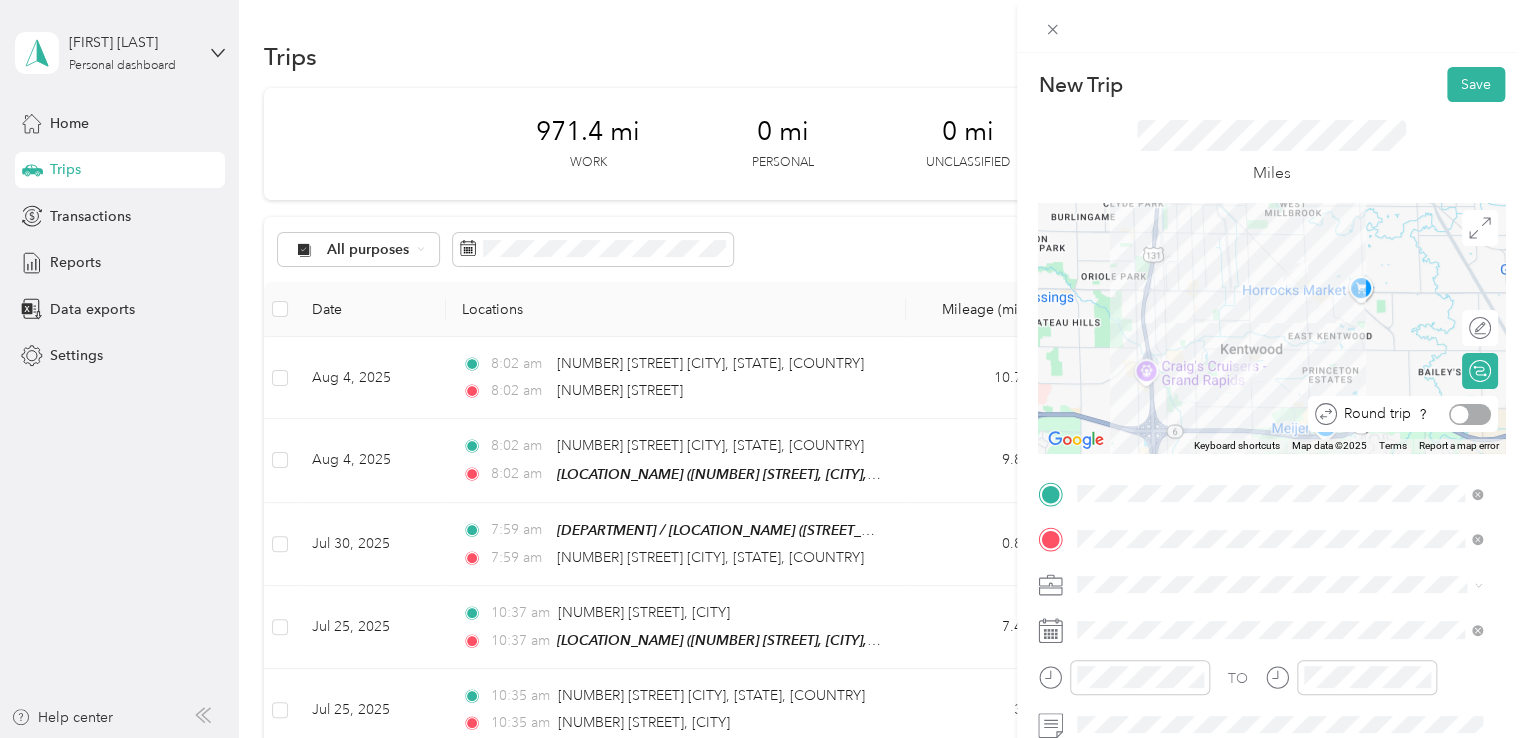 click at bounding box center [1470, 414] 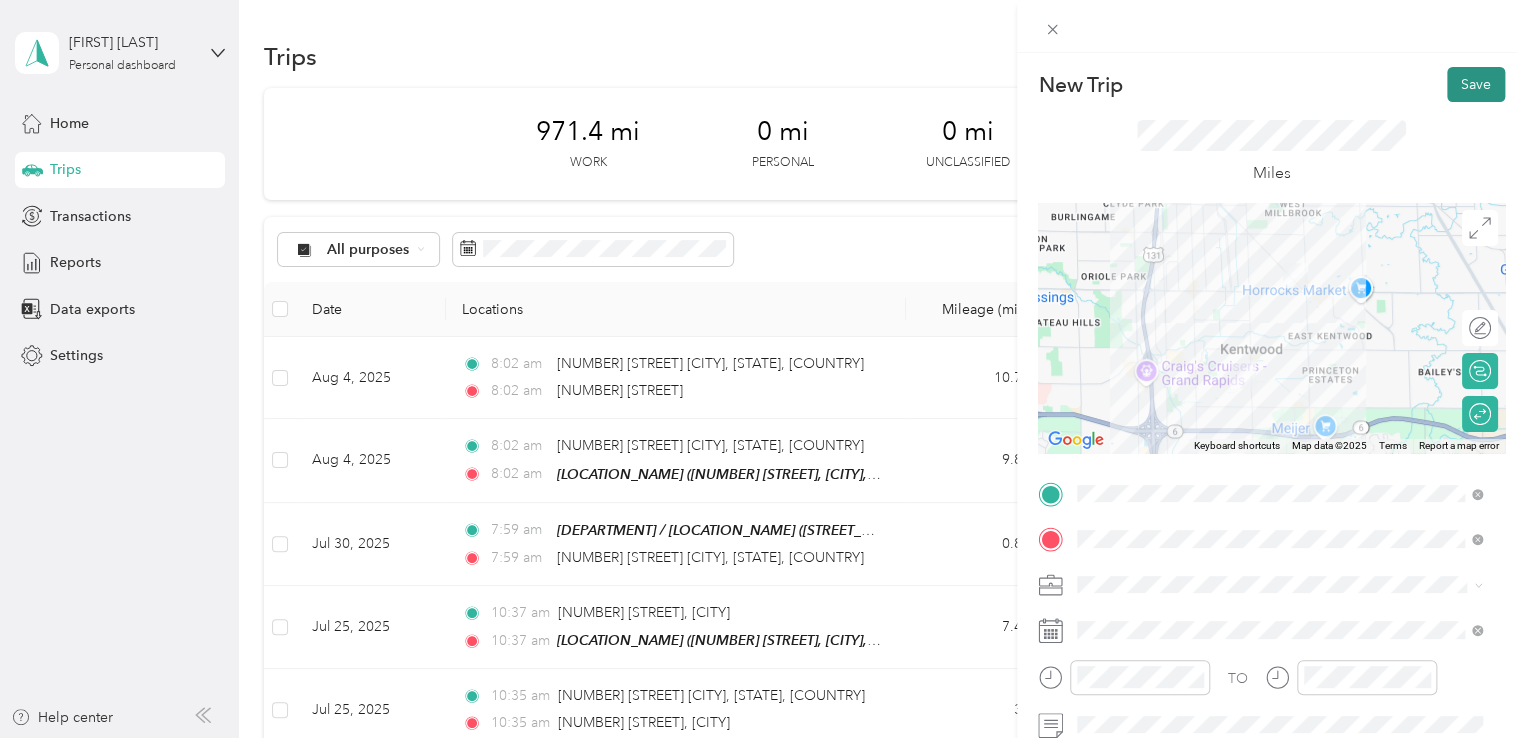 click on "Save" at bounding box center [1476, 84] 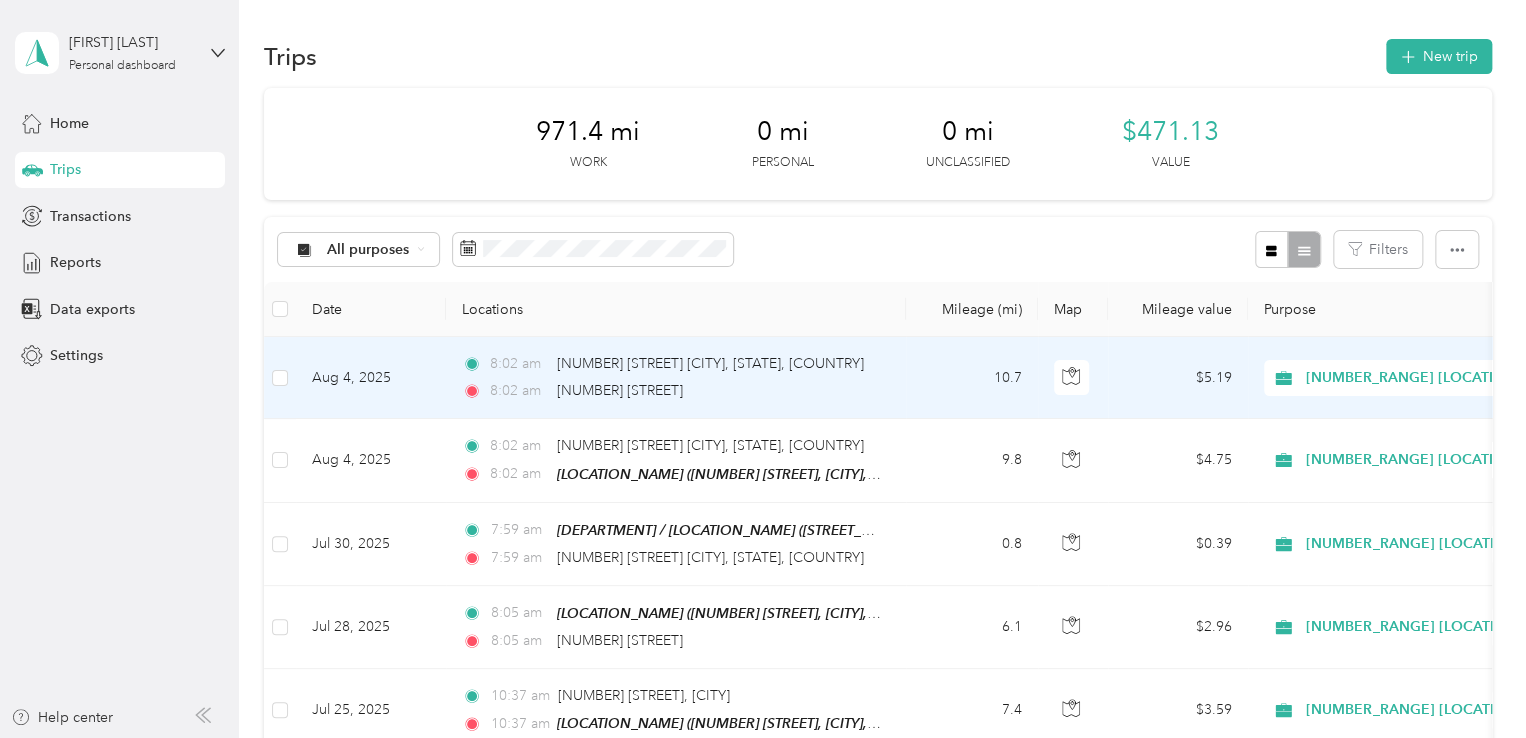 click on "[TIME] [NUMBER] [STREET], [CITY] [TIME] [NUMBER] [STREET]" at bounding box center (672, 377) 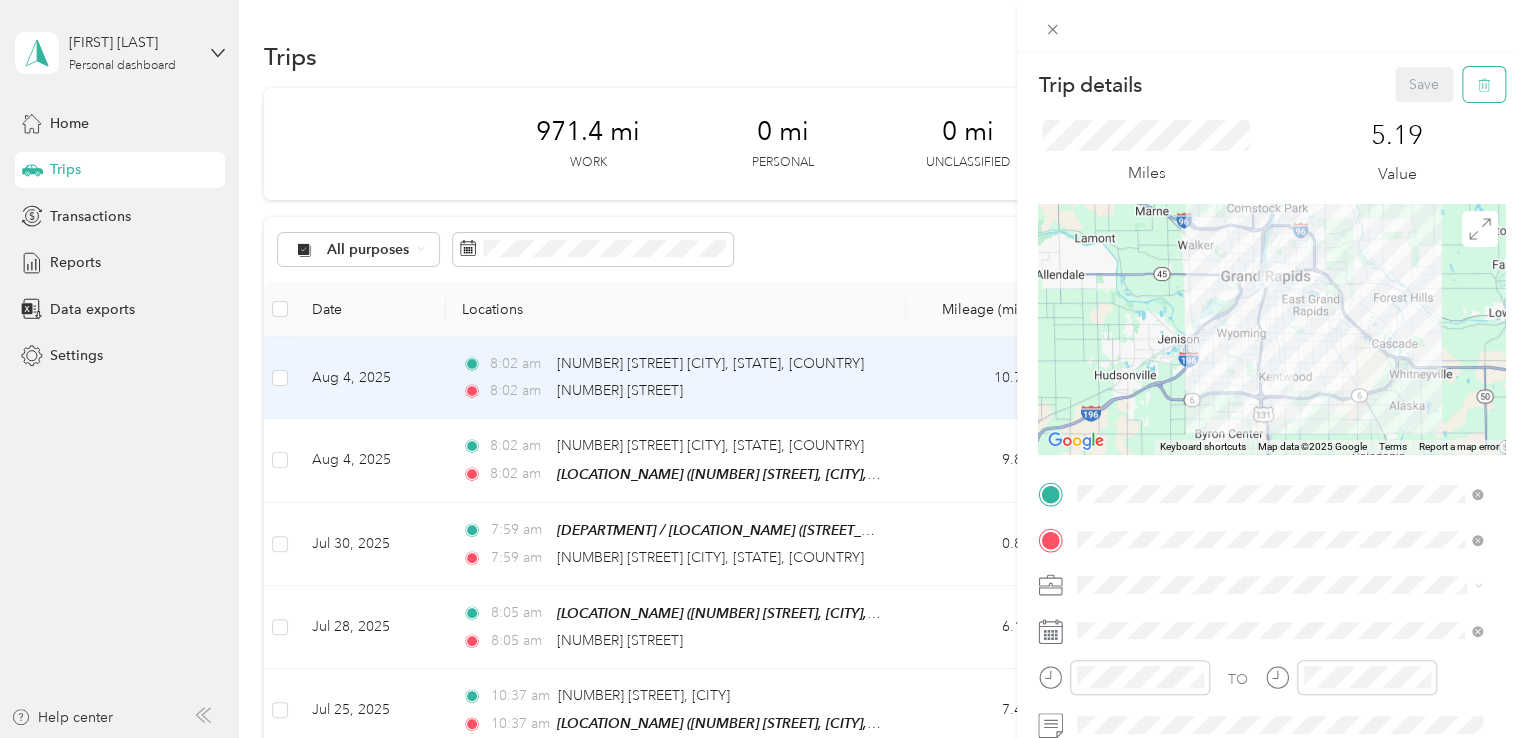 click at bounding box center (1484, 84) 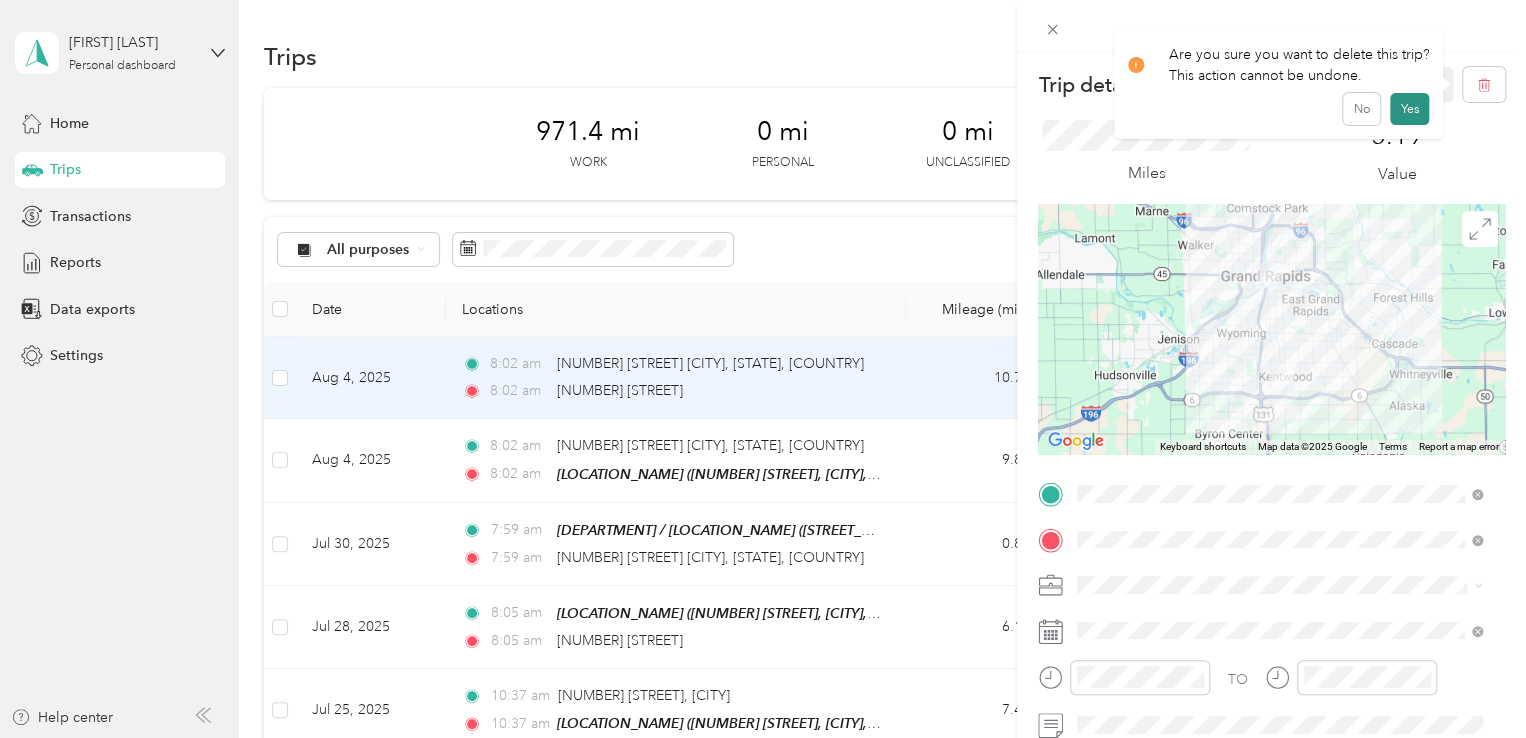 click on "Yes" at bounding box center [1409, 109] 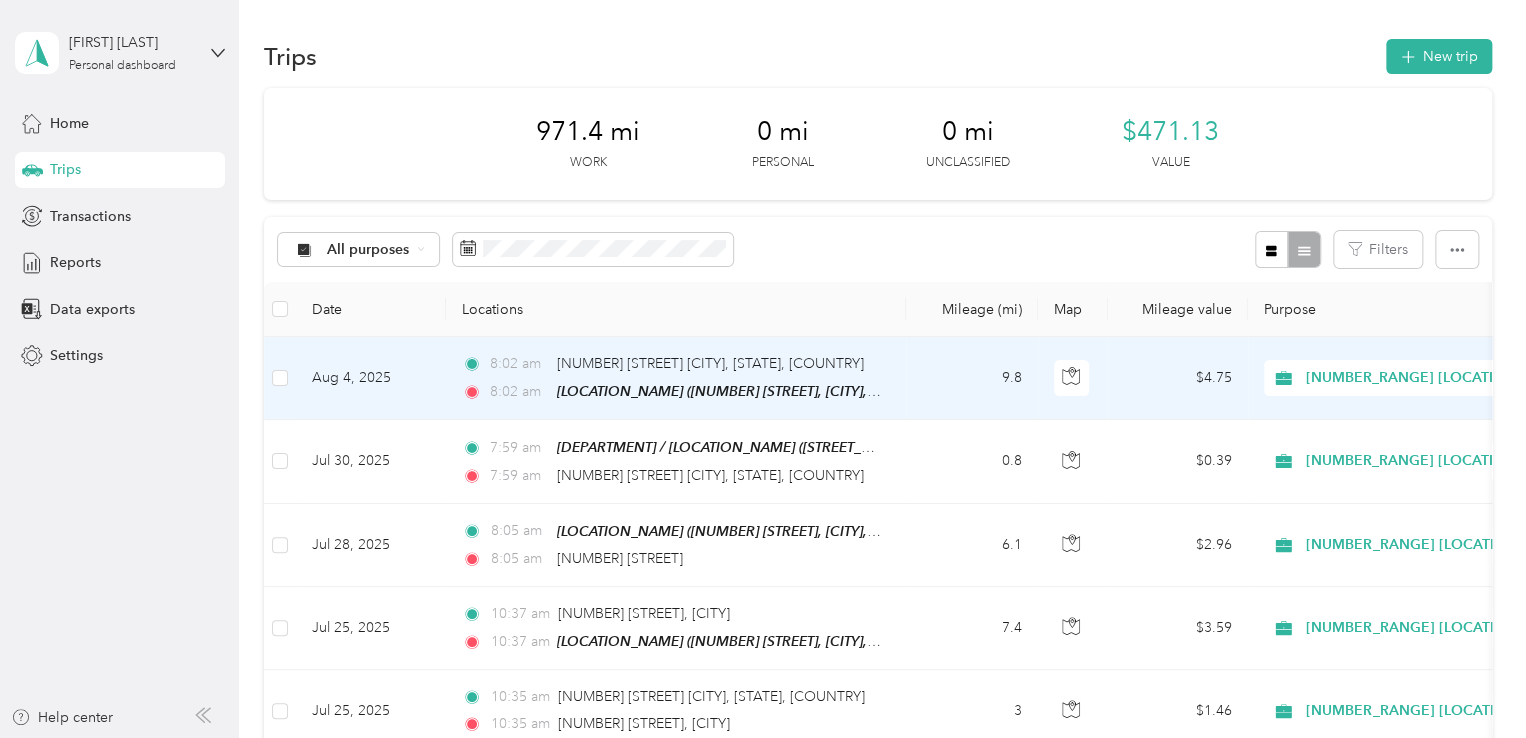 click on "[TIME] [NUMBER] [STREET], [CITY] [TIME] [LOCATION_NAME] ([NUMBER] [STREET], [CITY], [STATE], [COUNTRY] , [CITY], [STATE])" at bounding box center [676, 378] 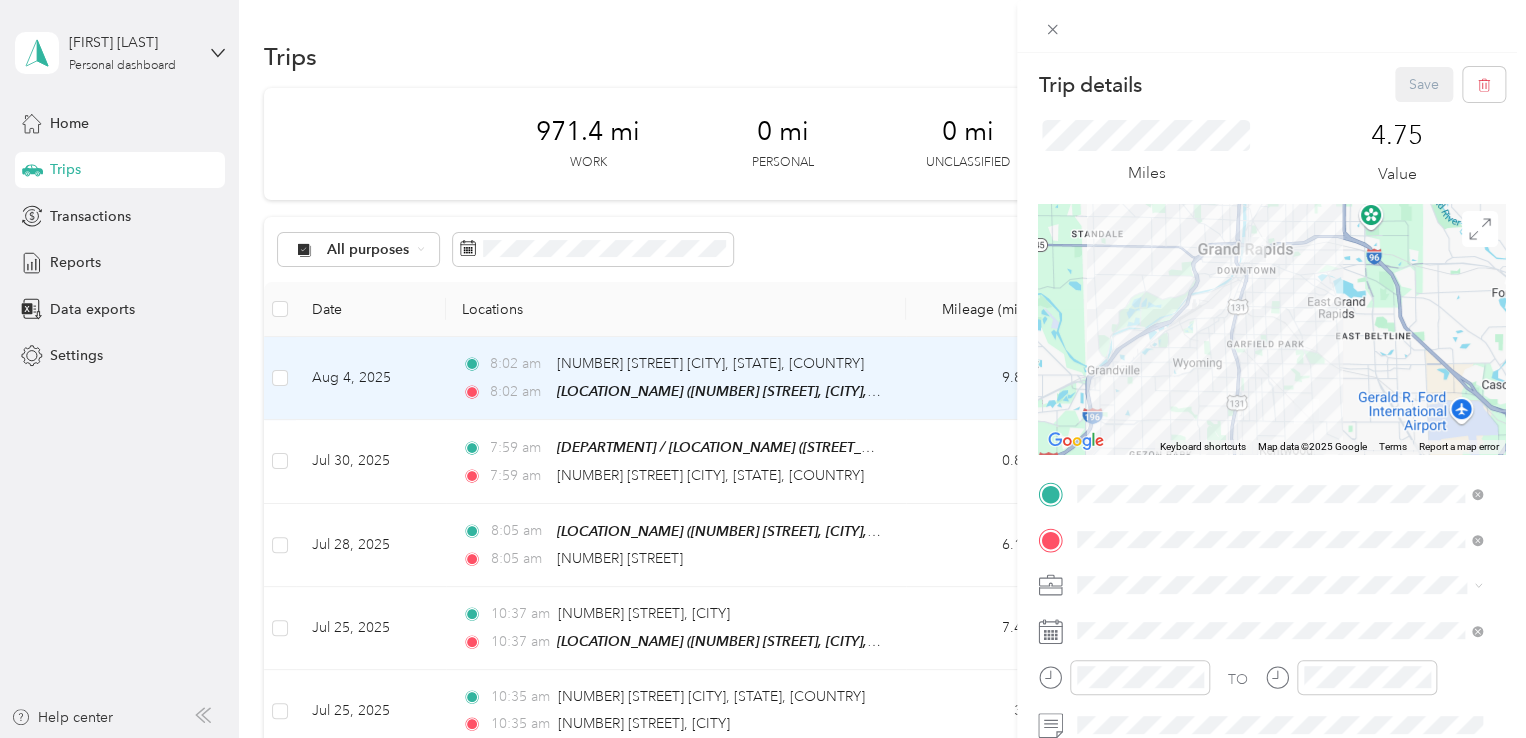 click 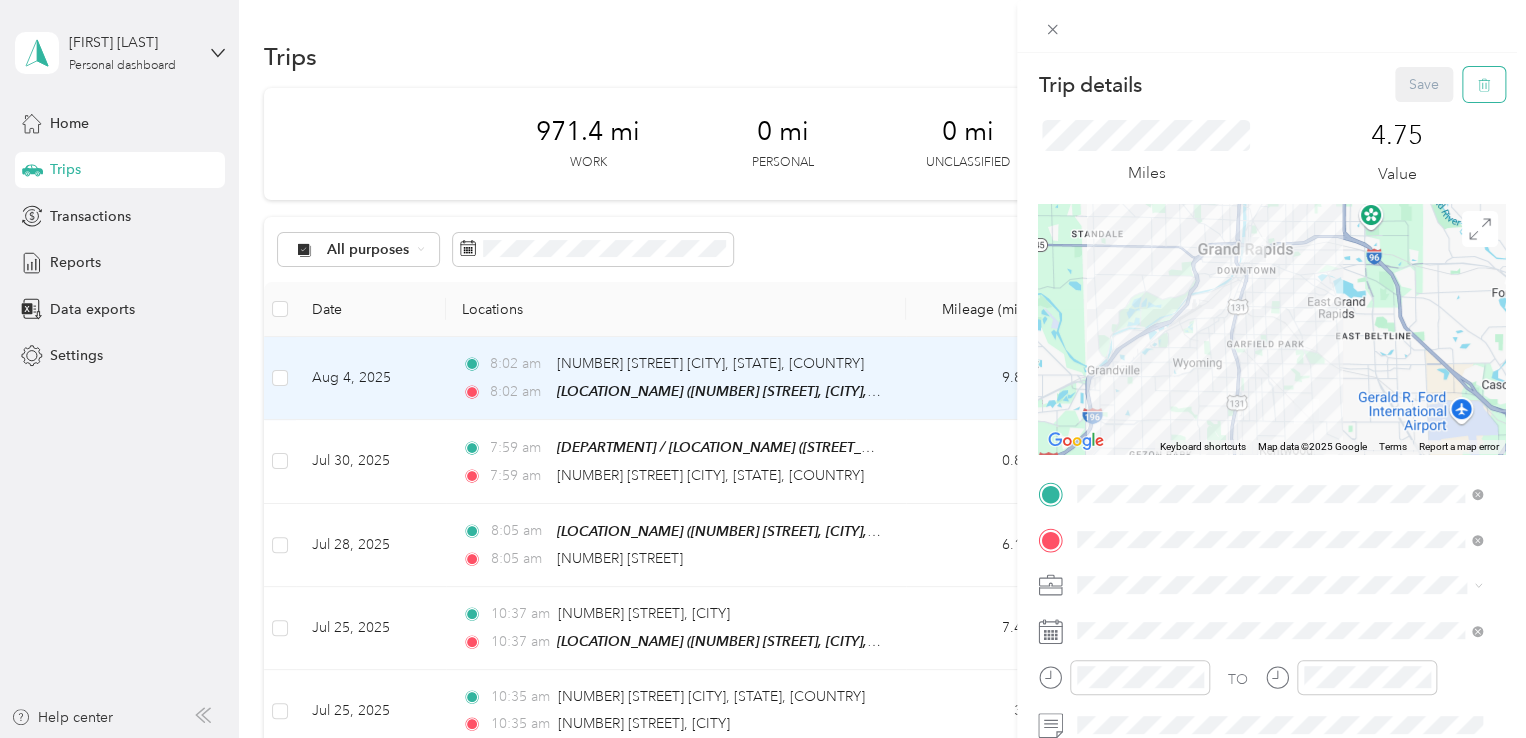 click at bounding box center (1484, 84) 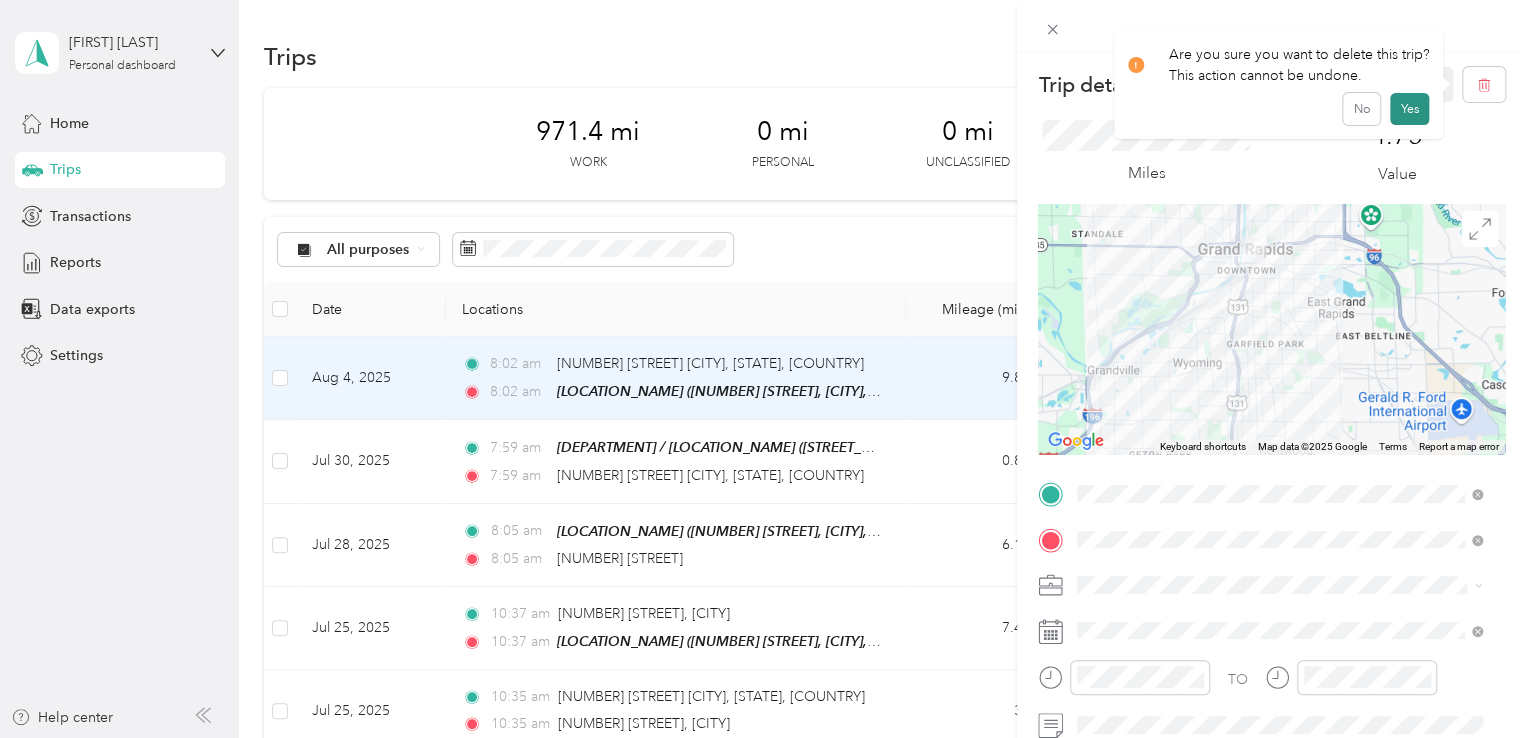 click on "Yes" at bounding box center (1409, 109) 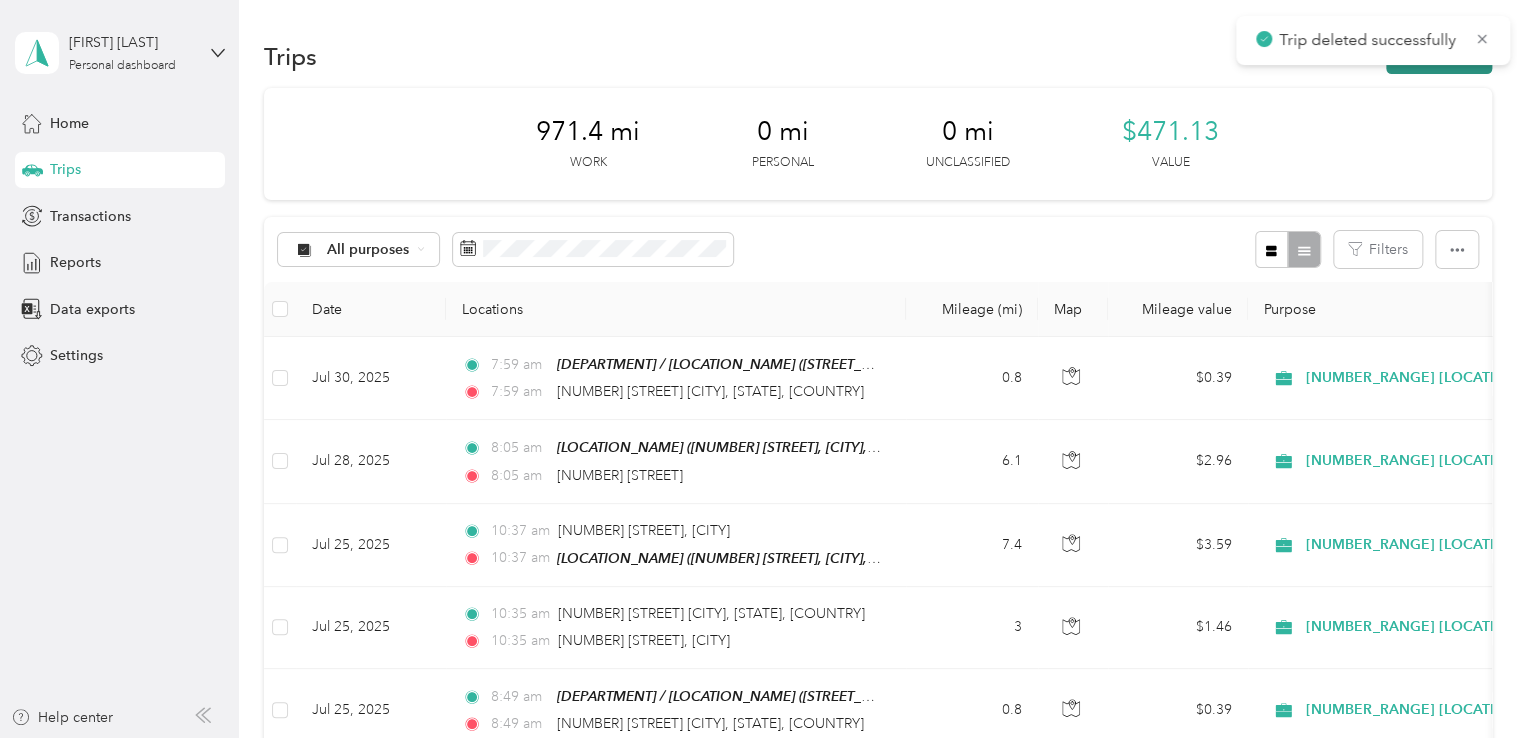 click on "New trip" at bounding box center [1439, 56] 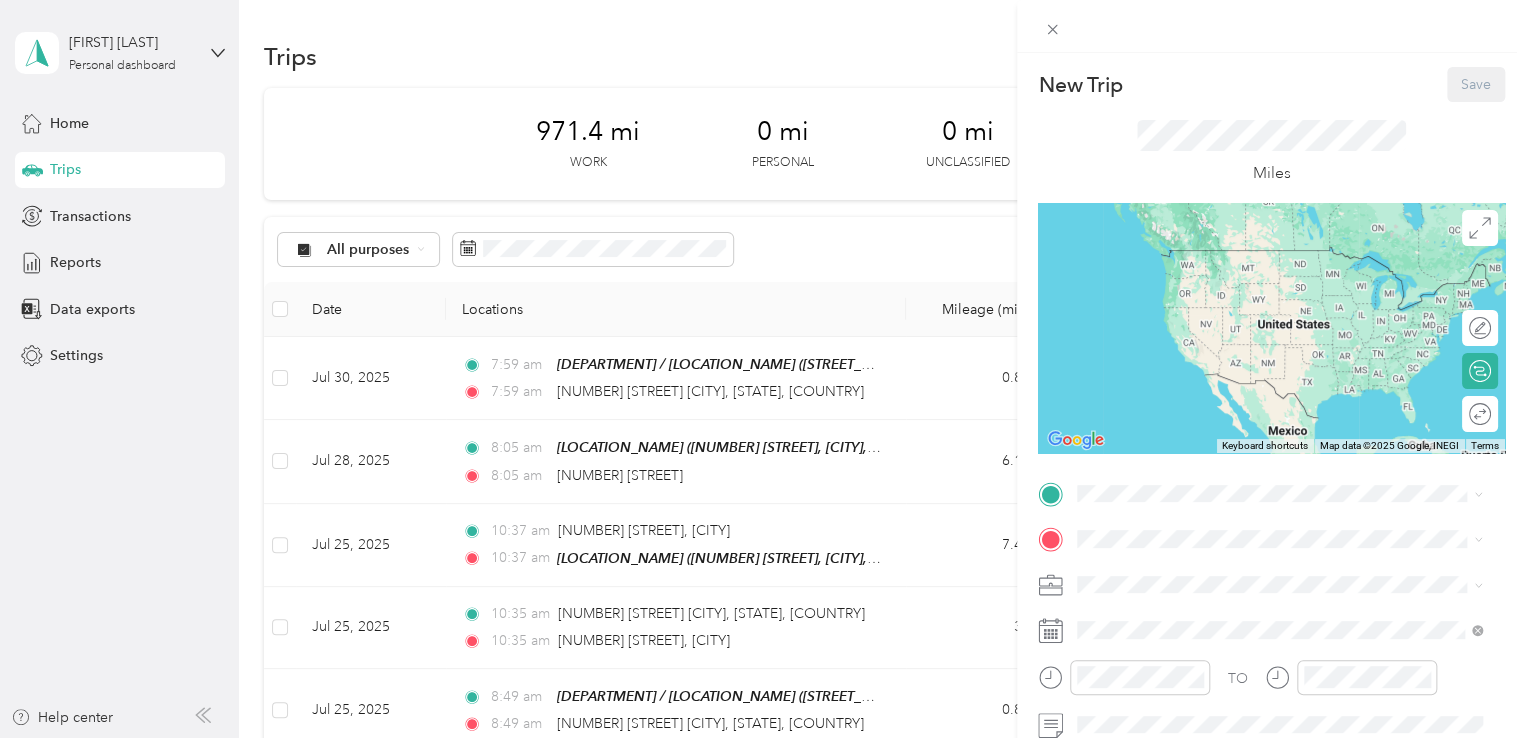 click on "[NUMBER_RANGE] [LOCATION_ABBR]" at bounding box center [1208, 476] 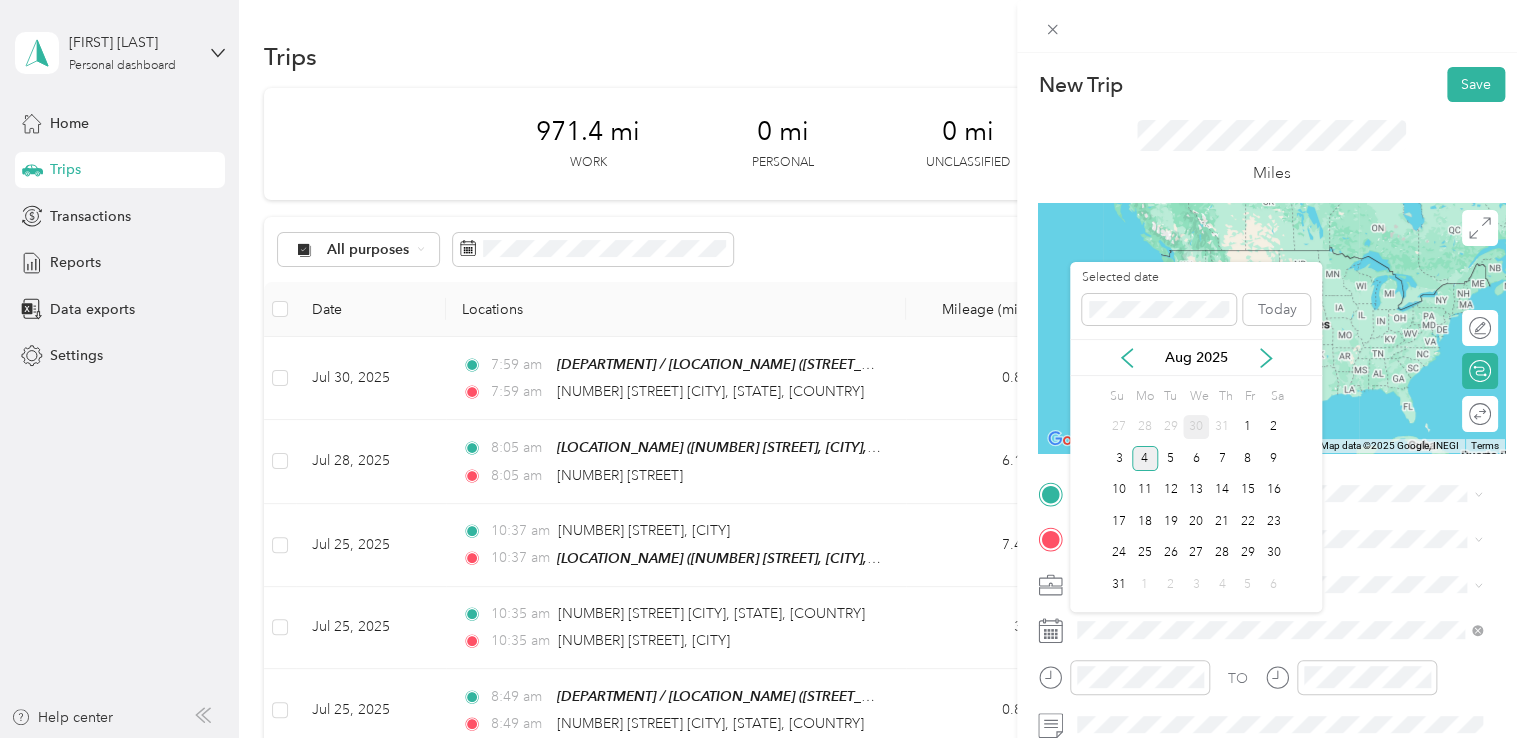click on "30" at bounding box center [1196, 427] 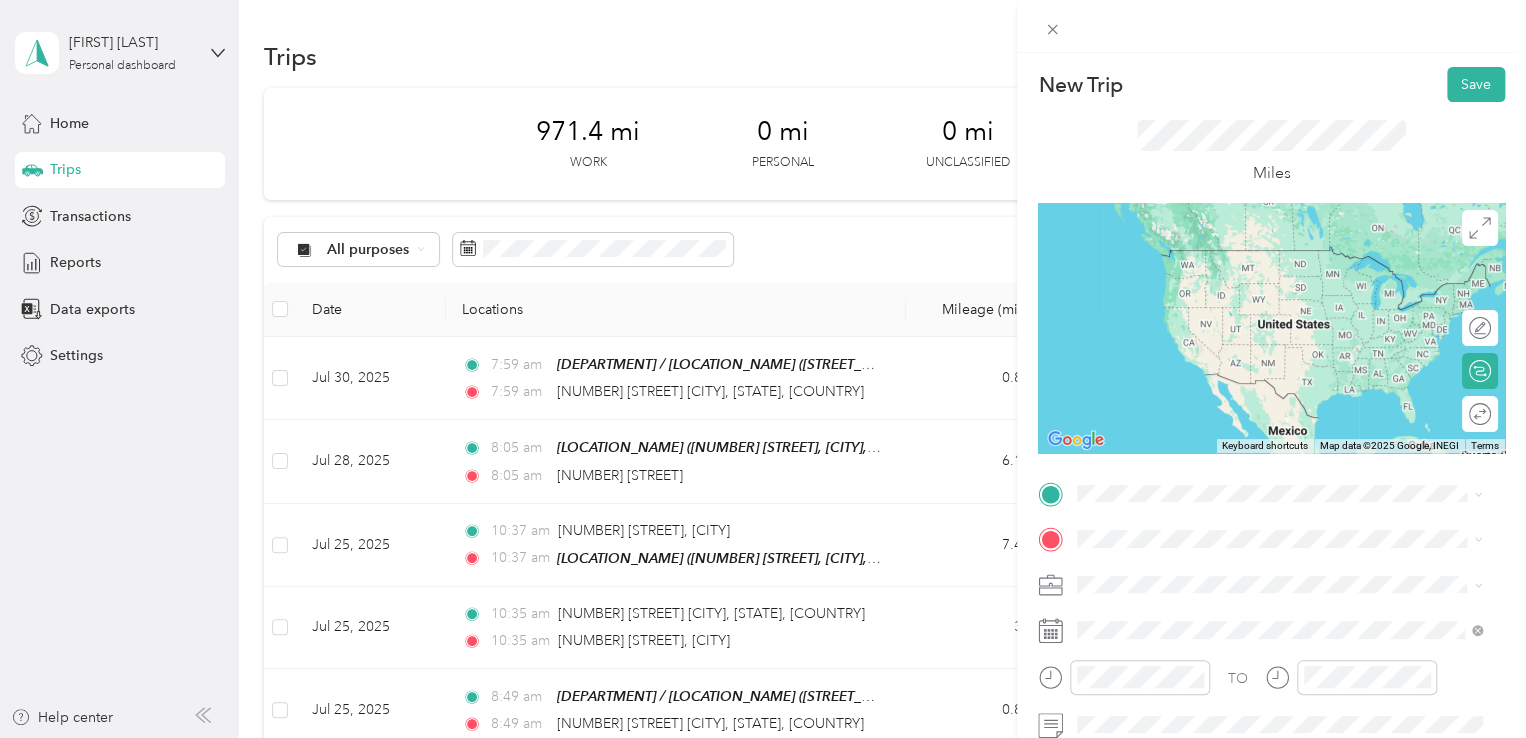 click on "[NUMBER] [STREET]
[CITY], [STATE] [POSTAL_CODE], [COUNTRY]" at bounding box center [1259, 258] 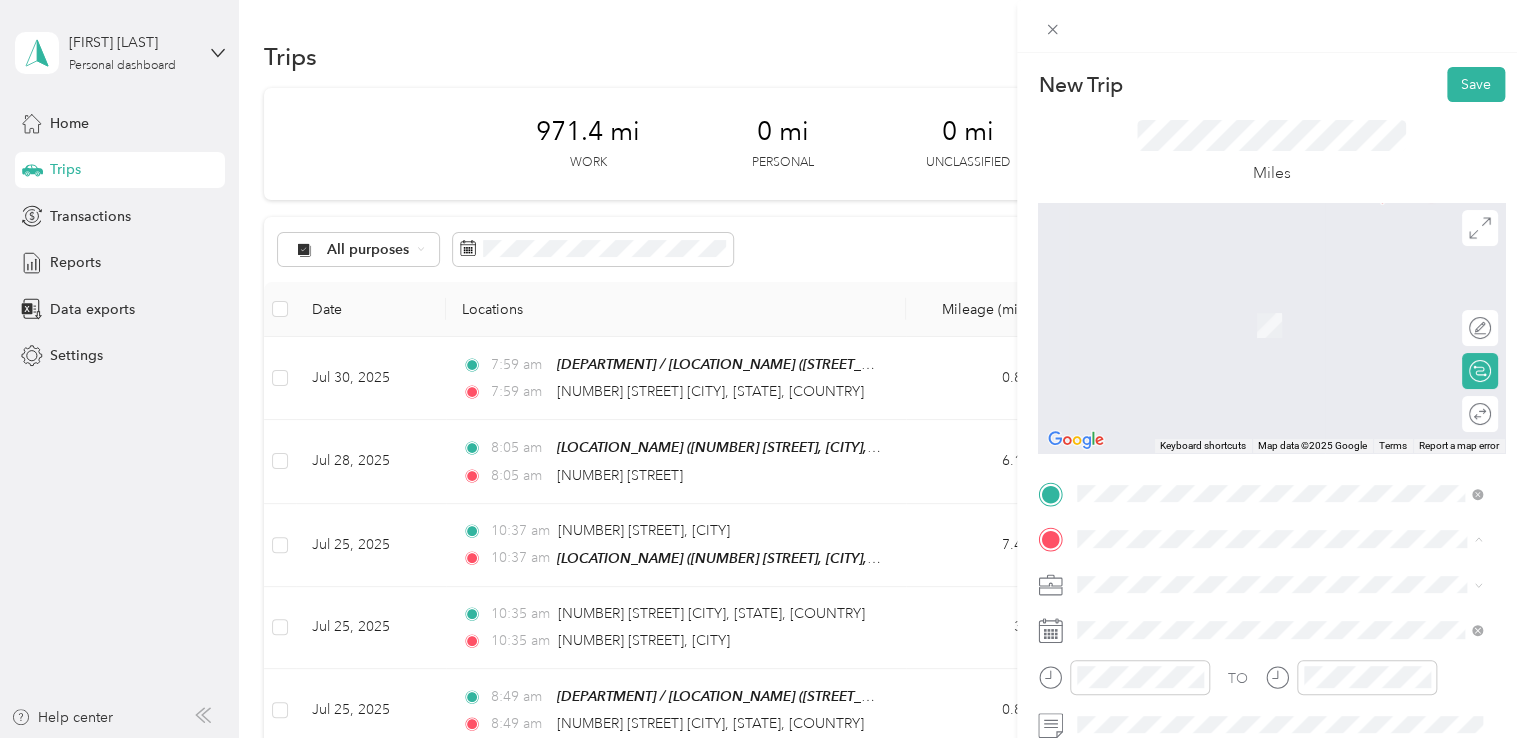 click on "[LOCATION_NAME] [NUMBER] [STREET], [CITY], [STATE], [COUNTRY] , [POSTAL_CODE], [CITY], [STATE], [COUNTRY]" at bounding box center (1295, 325) 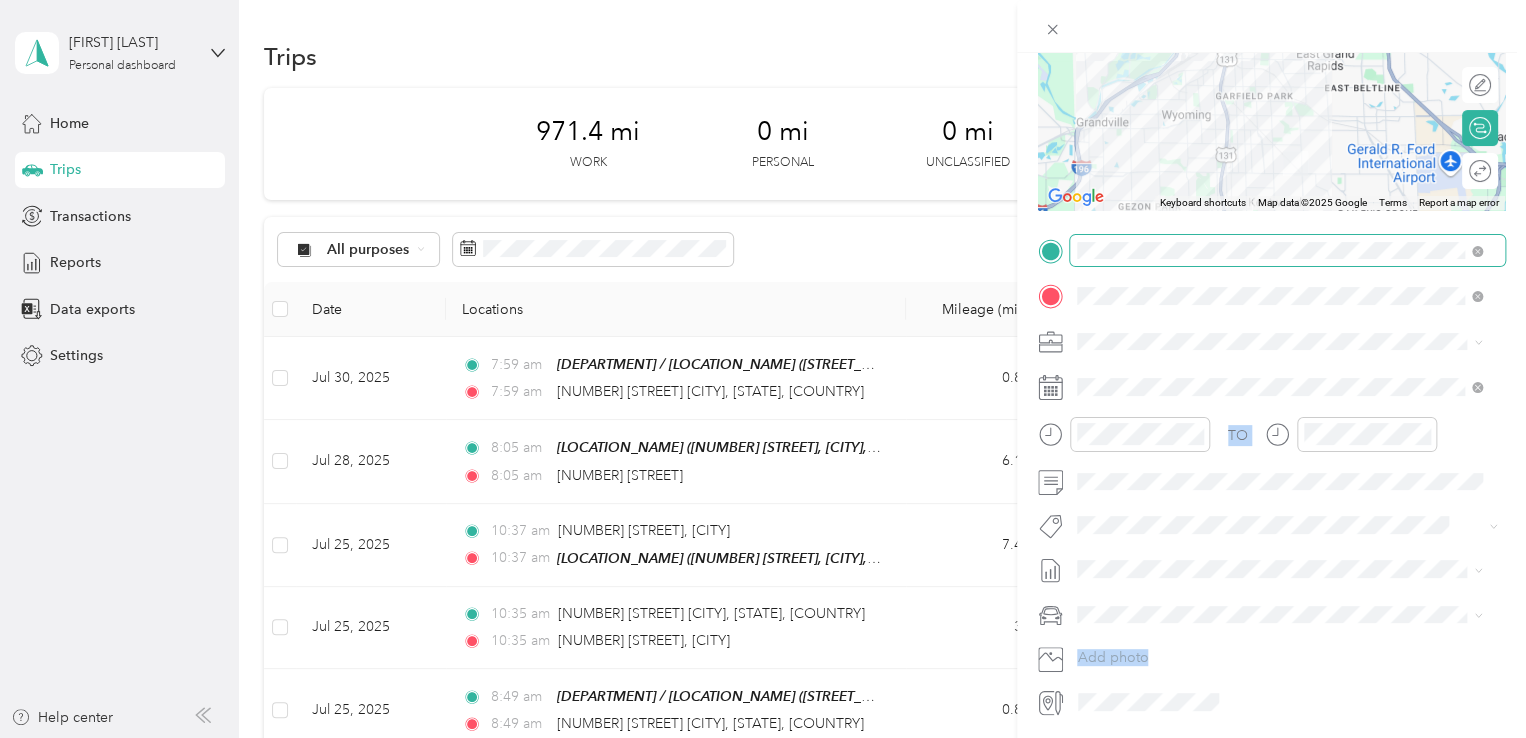 scroll, scrollTop: 300, scrollLeft: 0, axis: vertical 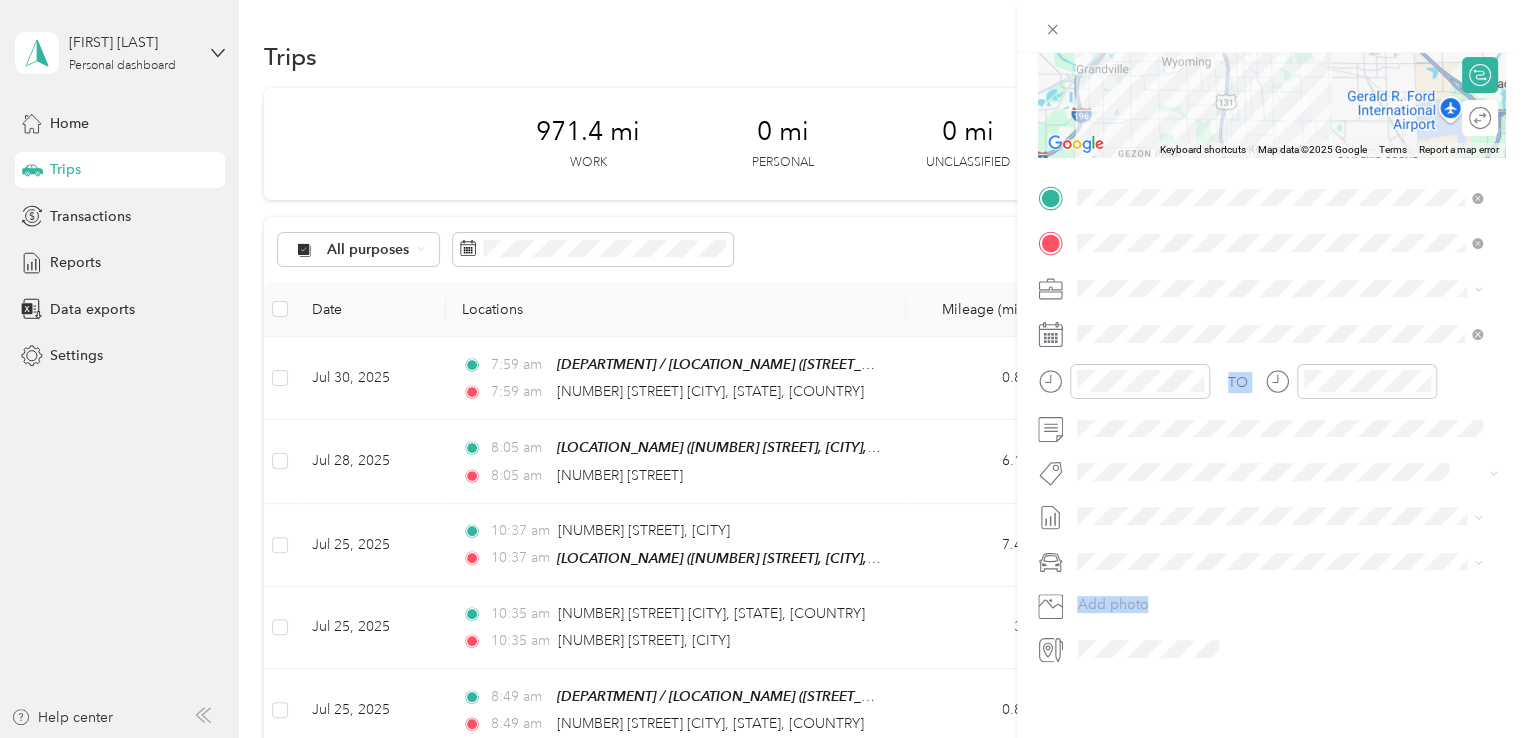 click on "TO Add photo" at bounding box center [1271, 423] 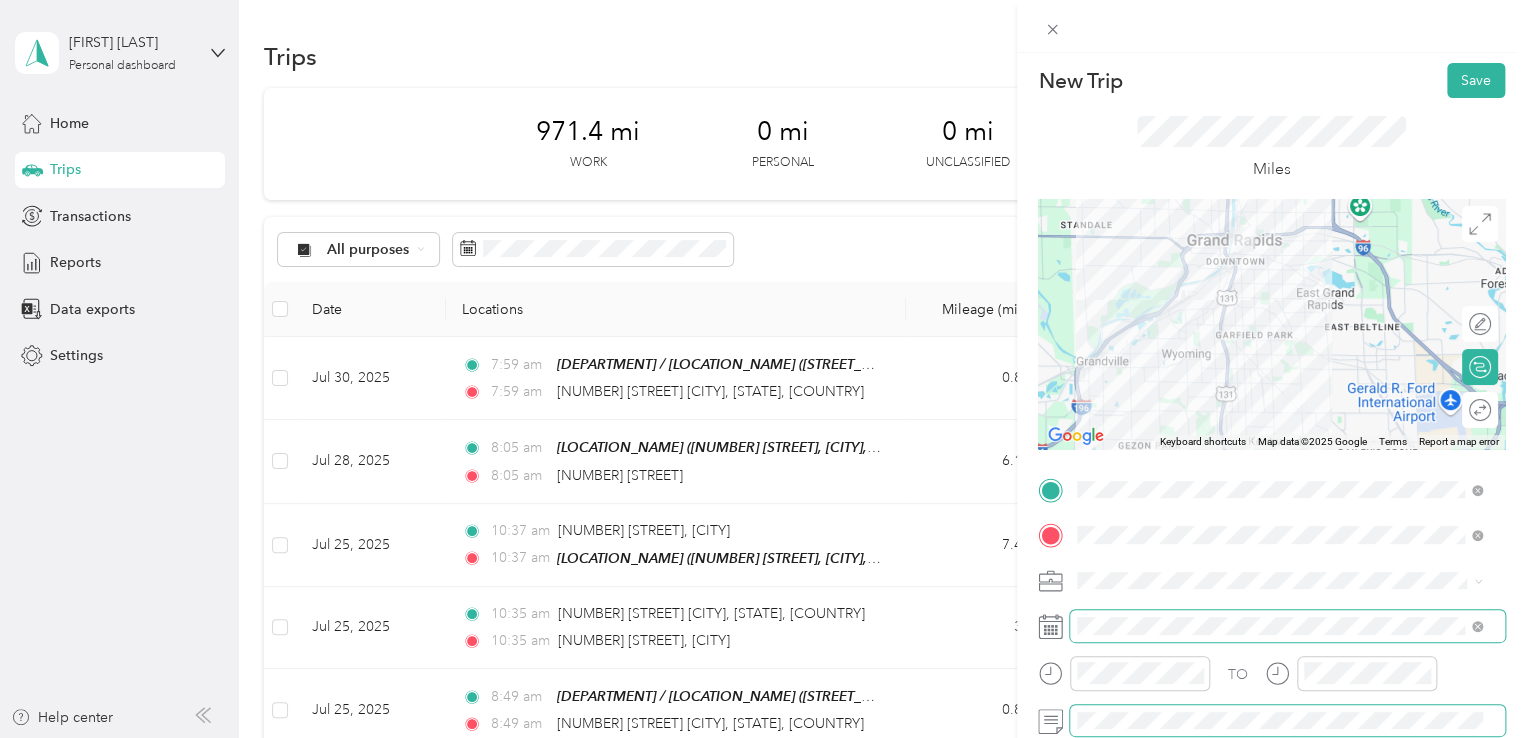 scroll, scrollTop: 0, scrollLeft: 0, axis: both 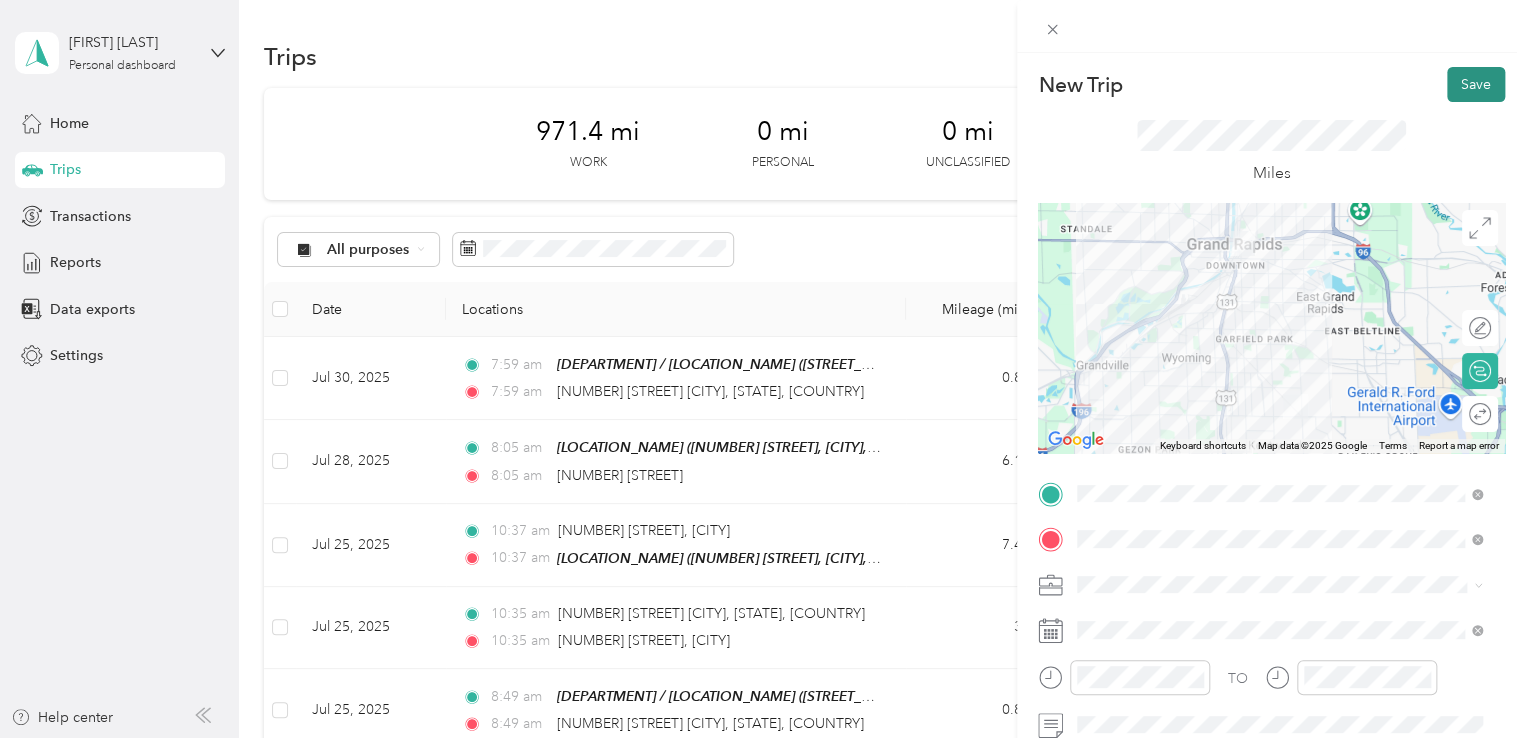 click on "Save" at bounding box center [1476, 84] 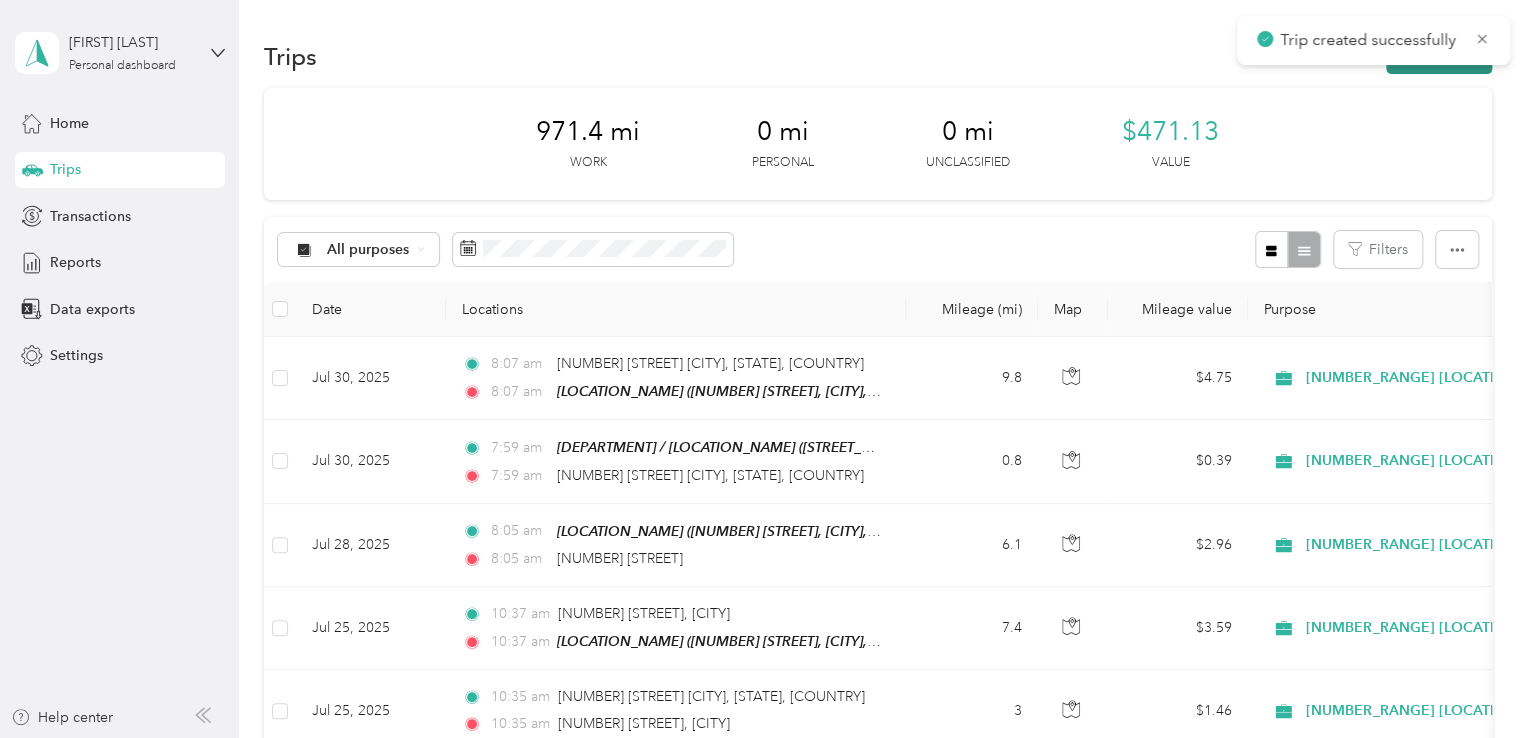 click on "New trip" at bounding box center (1439, 56) 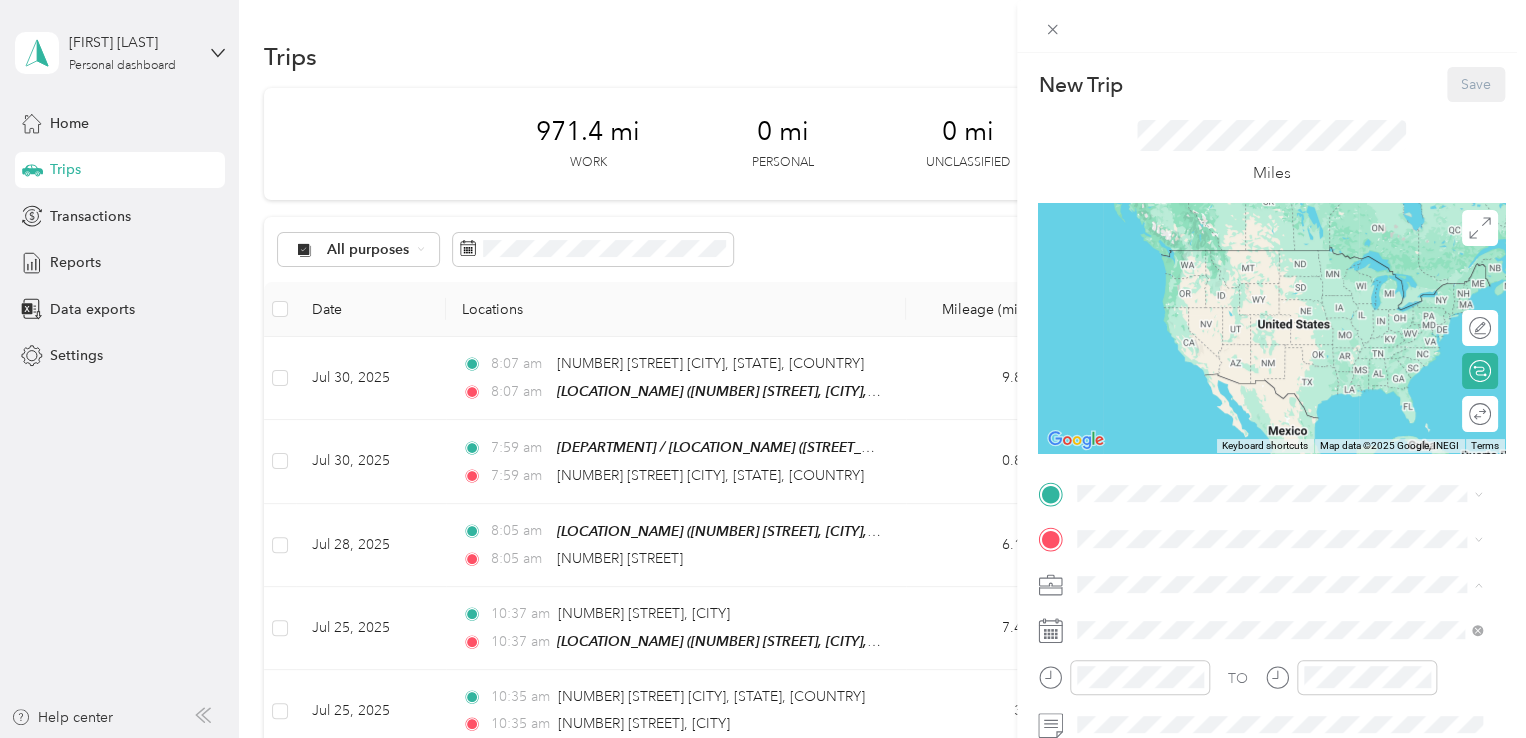 click on "[NUMBER_RANGE] [LOCATION_ABBR]" at bounding box center (1208, 479) 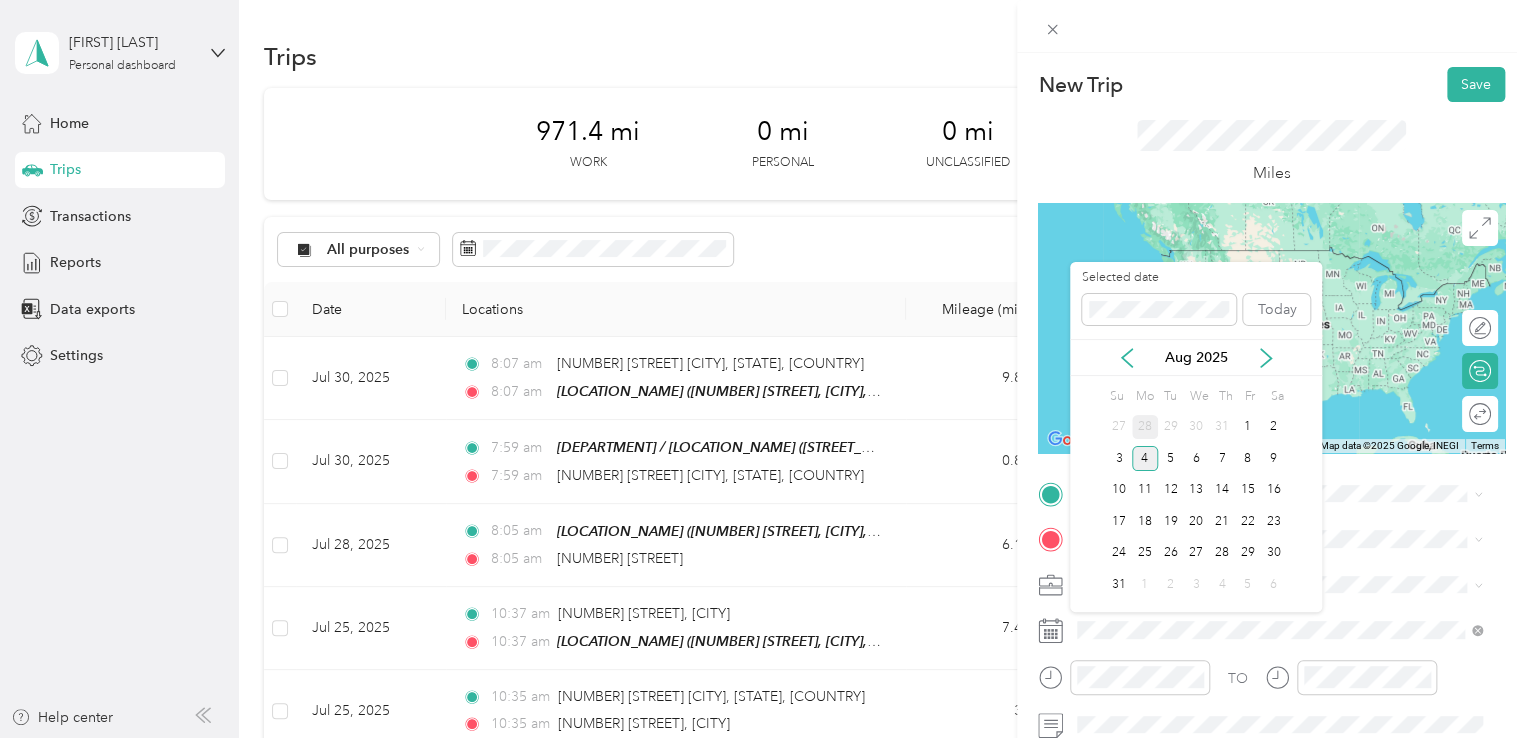 click on "28" at bounding box center (1145, 427) 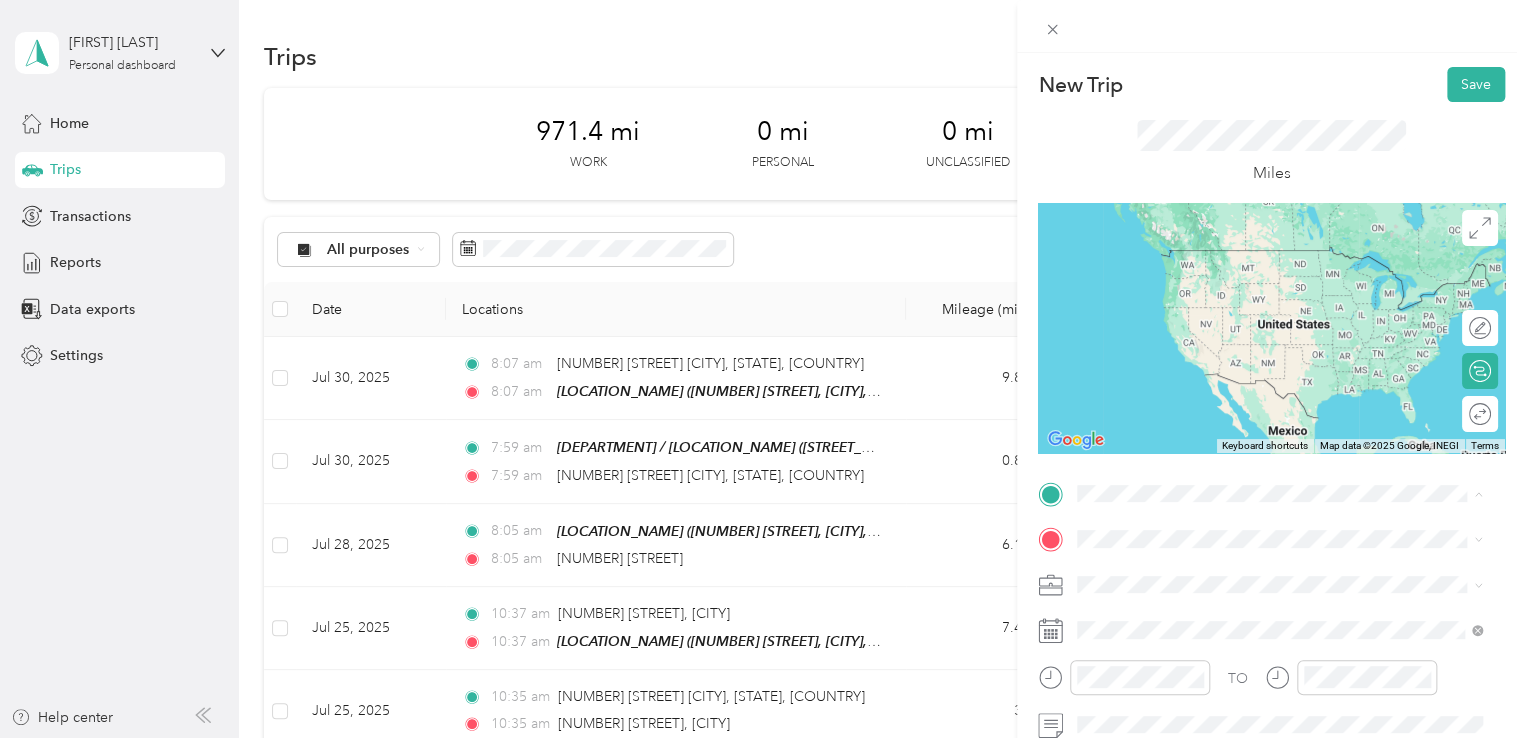 click on "[NUMBER] [STREET], [CITY], [STATE], [COUNTRY] , [POSTAL_CODE], [CITY], [STATE], [COUNTRY]" at bounding box center (1274, 290) 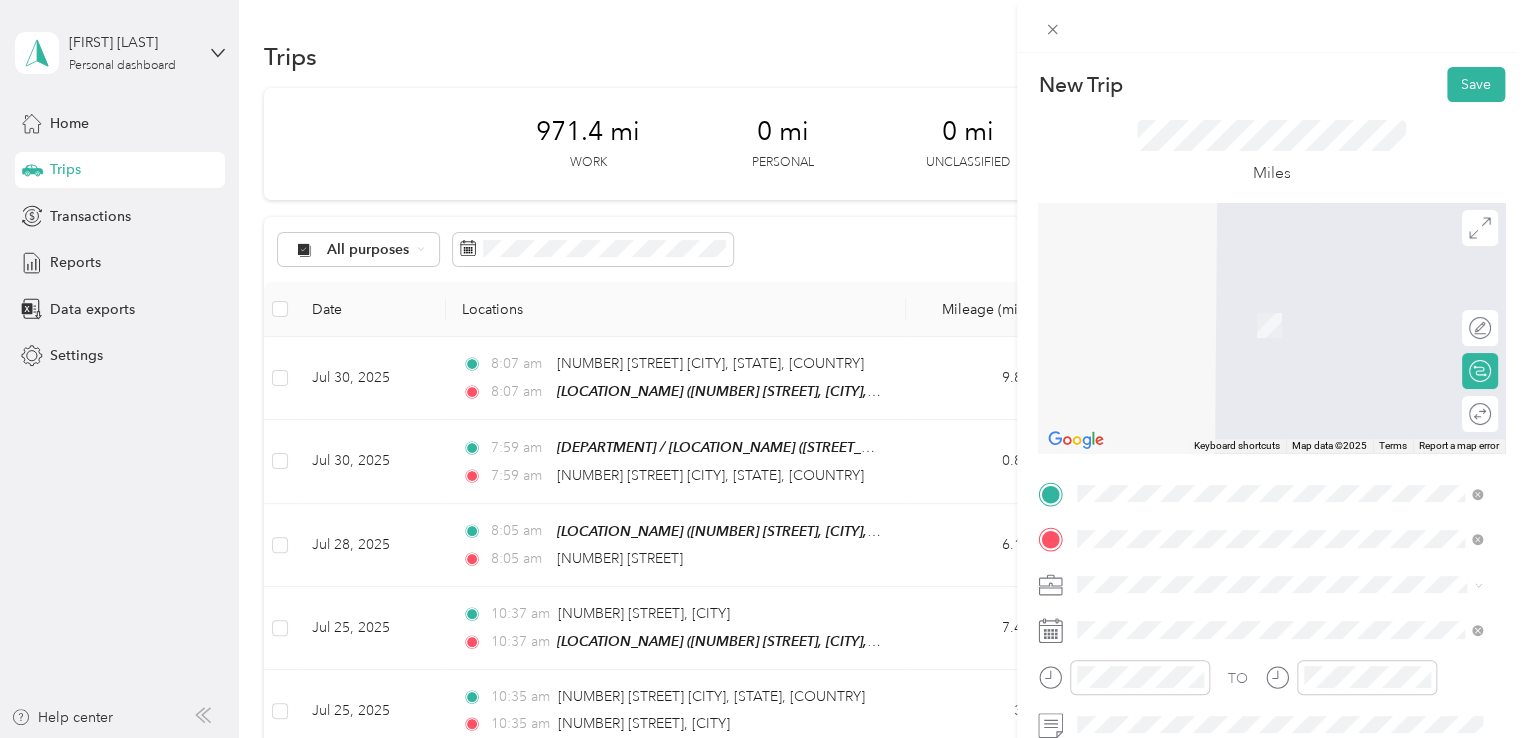 click on "[NUMBER] [STREET]
[CITY], [STATE] [POSTAL_CODE], [COUNTRY]" at bounding box center (1259, 619) 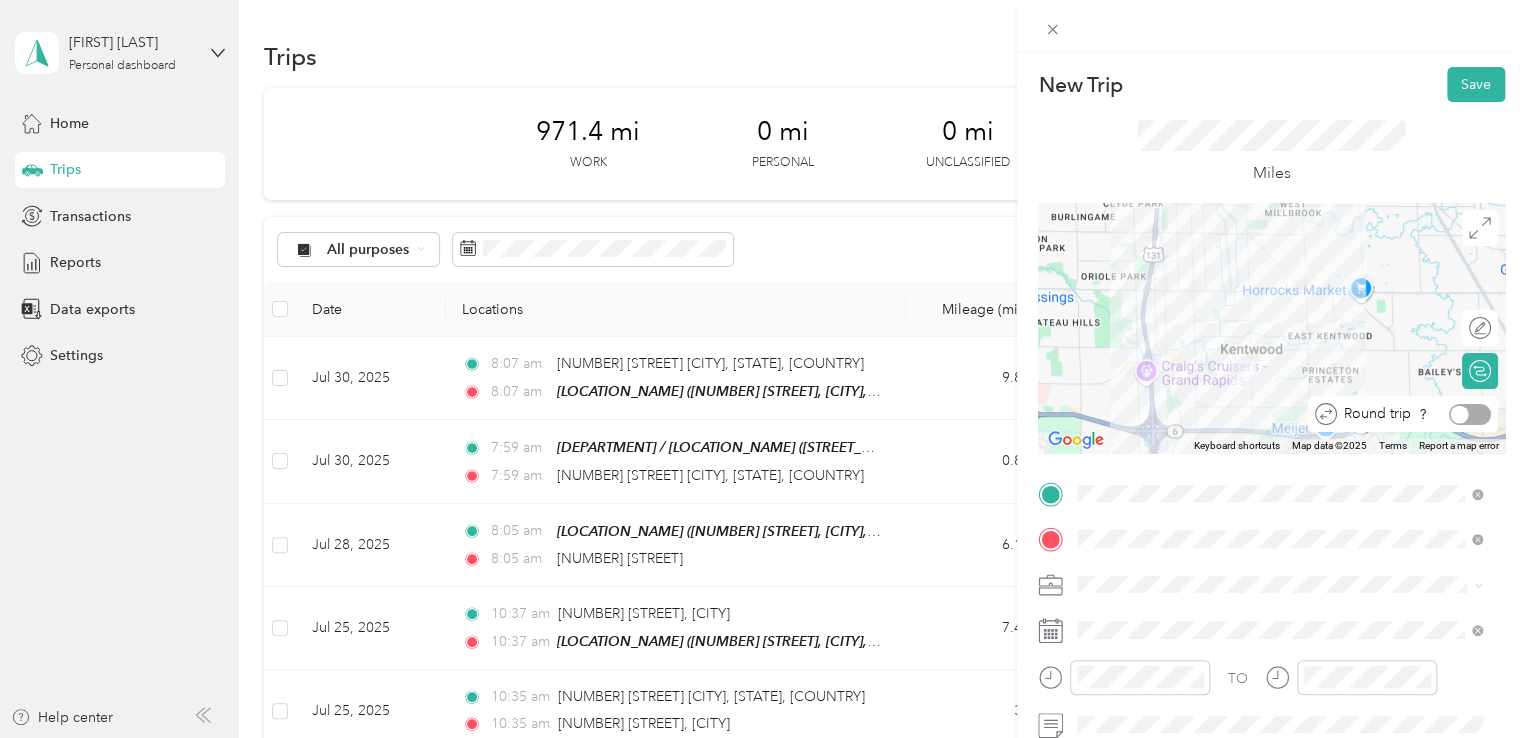 click at bounding box center (1470, 414) 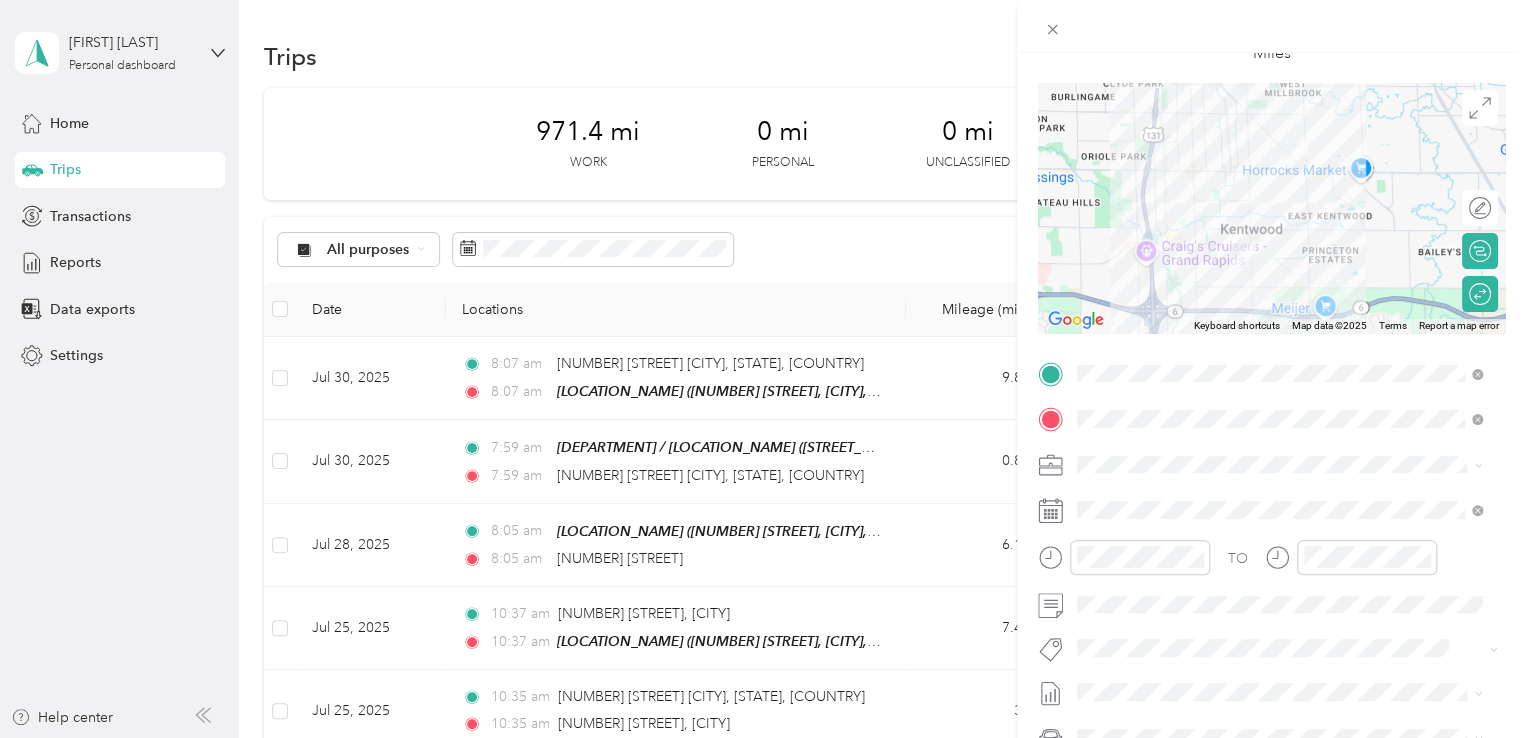 scroll, scrollTop: 126, scrollLeft: 0, axis: vertical 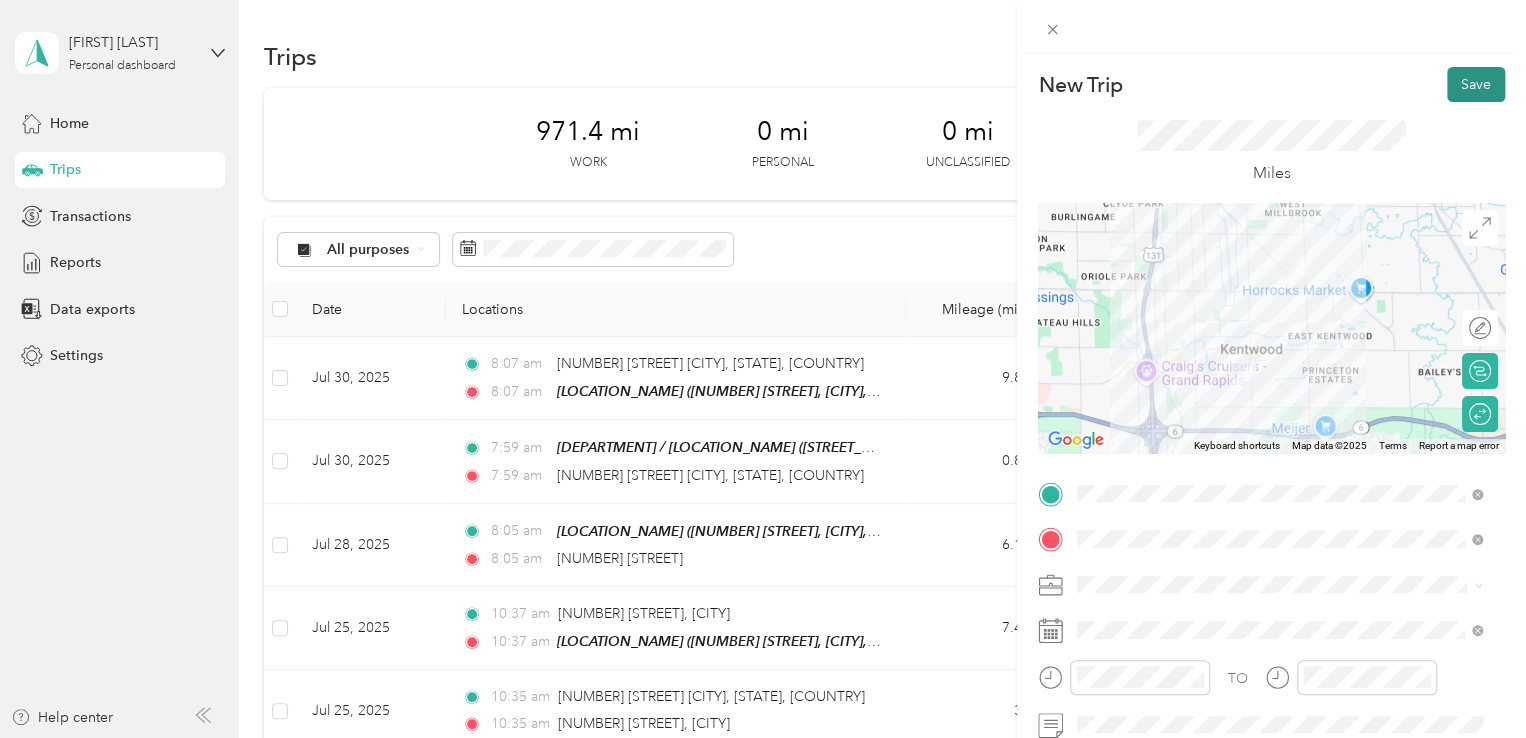 click on "Save" at bounding box center [1476, 84] 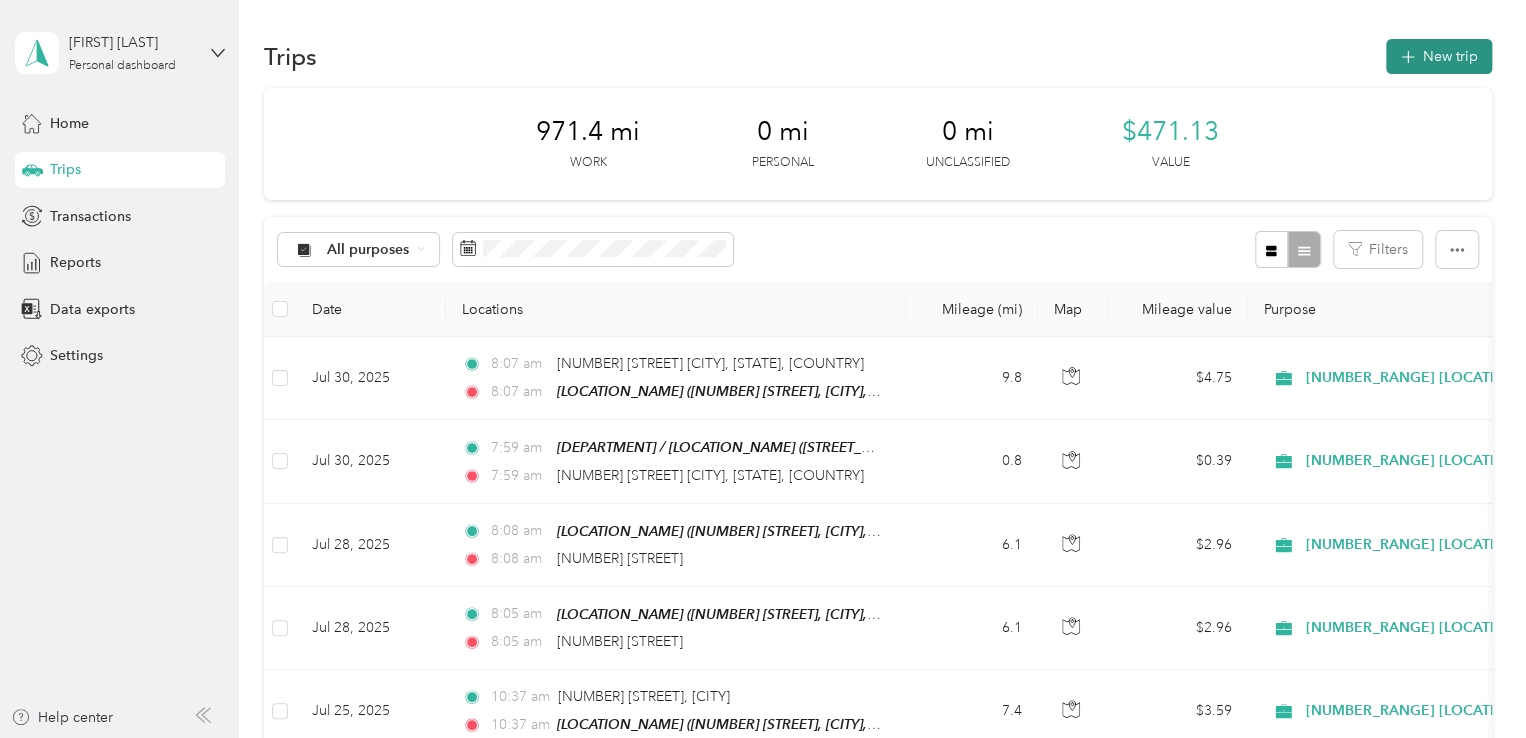 click on "New trip" at bounding box center [1439, 56] 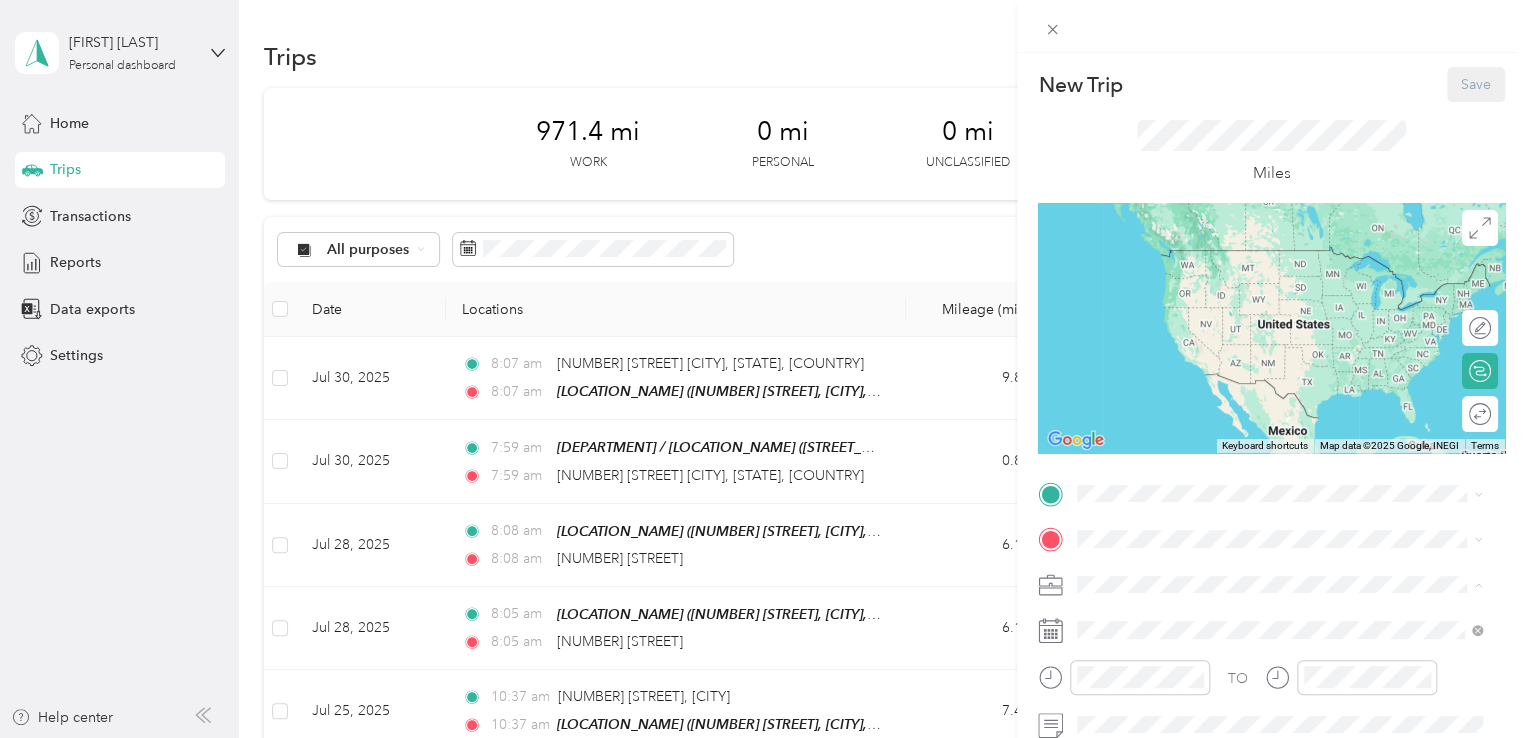 click on "[NUMBER_RANGE] [LOCATION_ABBR]" at bounding box center (1279, 479) 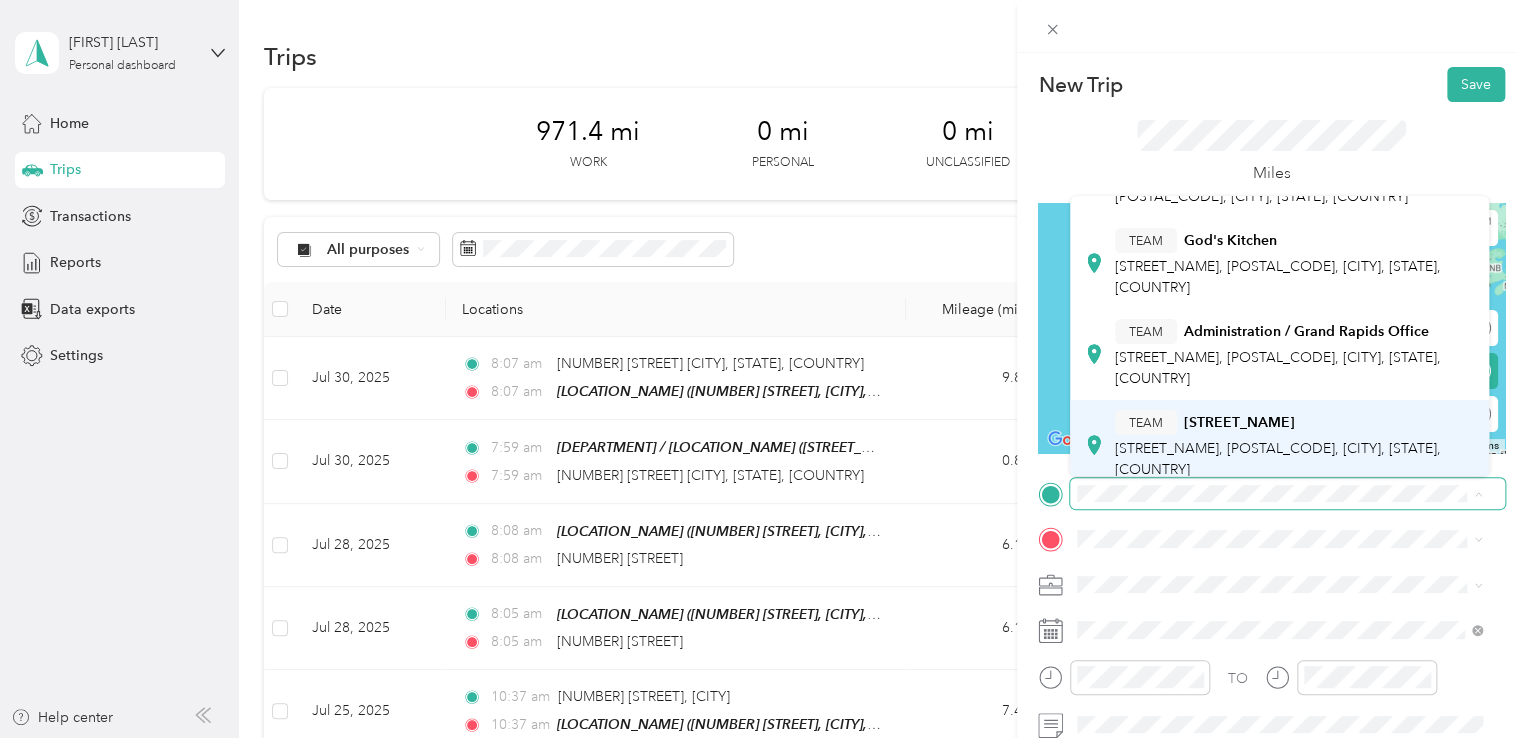 scroll, scrollTop: 182, scrollLeft: 0, axis: vertical 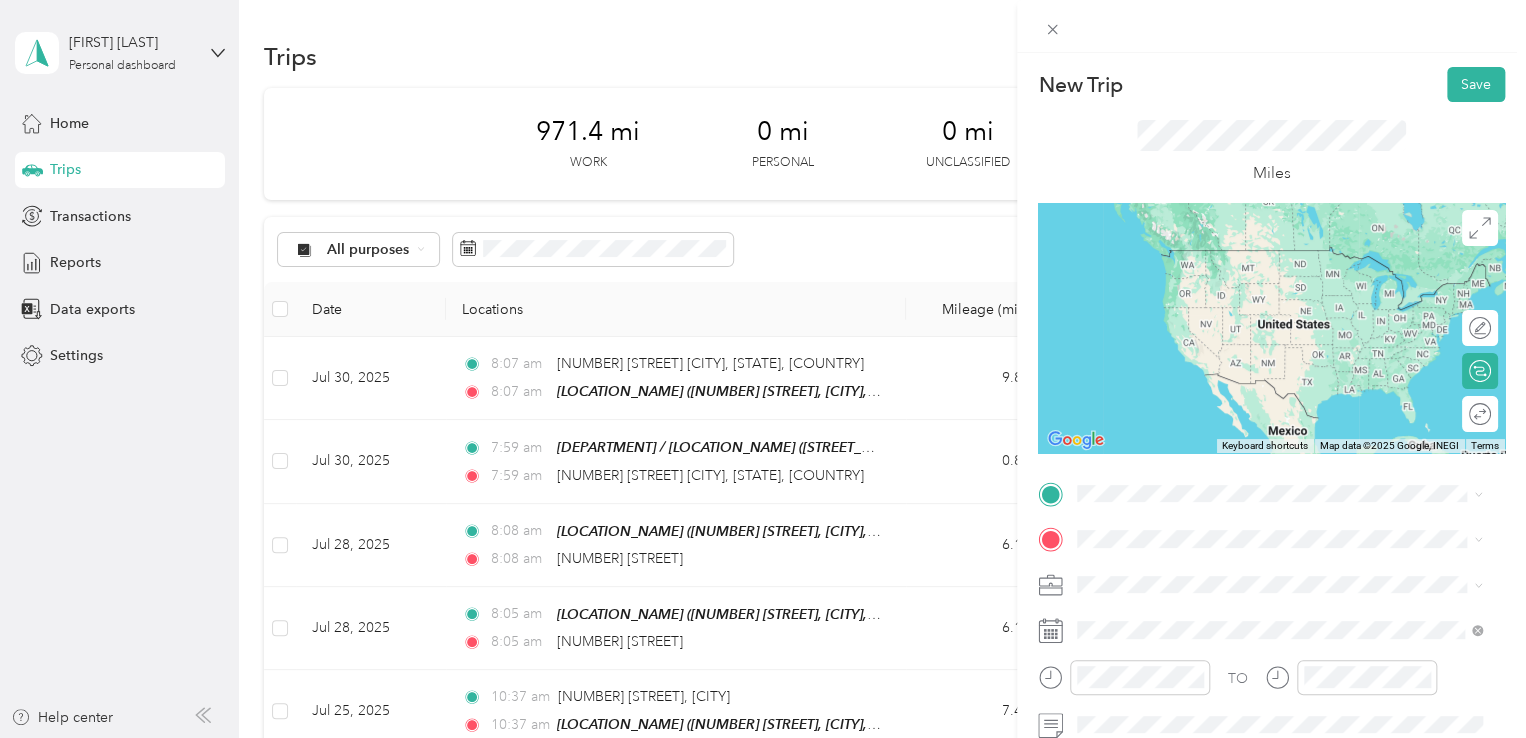 click on "[DEPARTMENT] / [LOCATION_NAME] [STREET_NAME], [POSTAL_CODE], [CITY], [STATE], [COUNTRY]" at bounding box center [1295, 360] 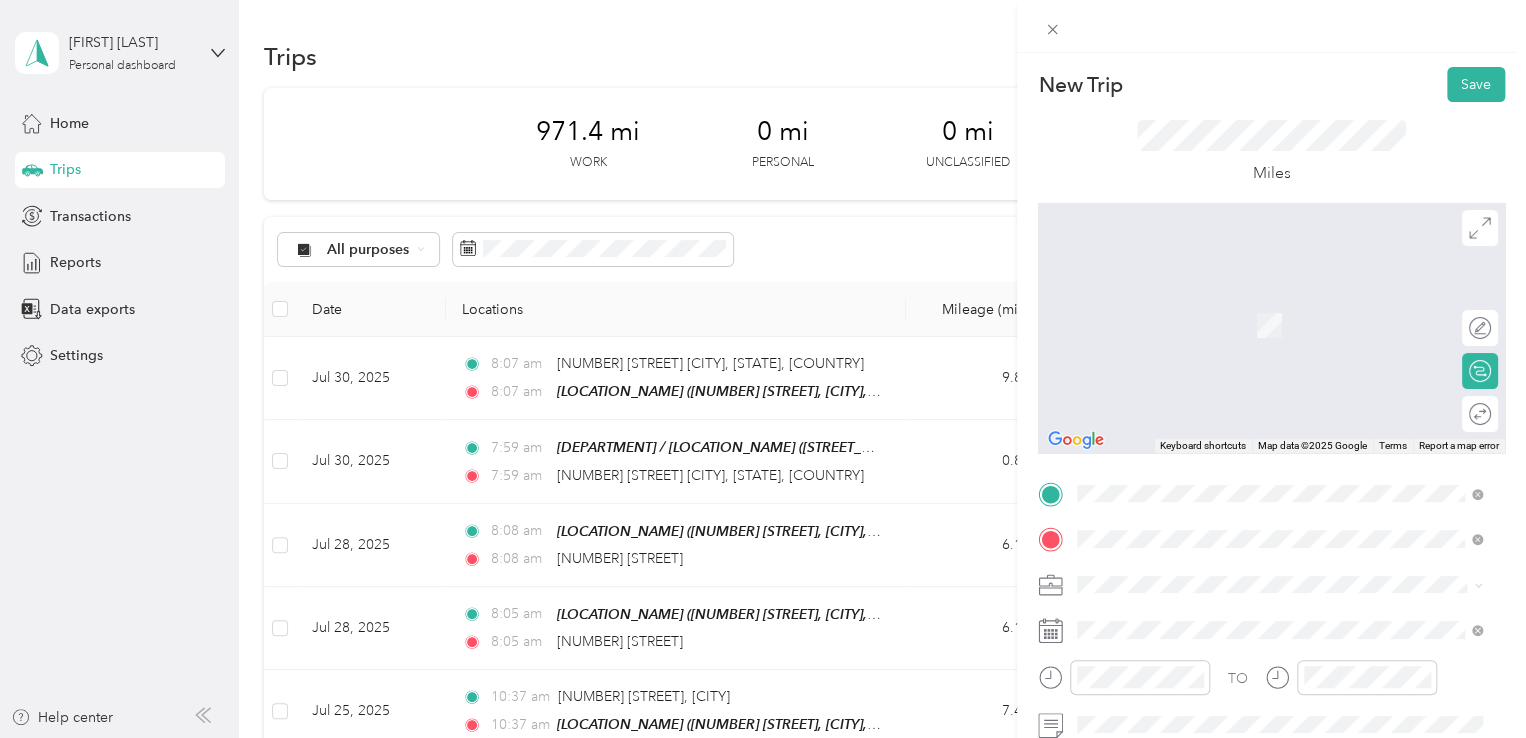 click on "[NUMBER] [STREET]
[CITY], [STATE] [POSTAL_CODE], [COUNTRY]" at bounding box center [1259, 619] 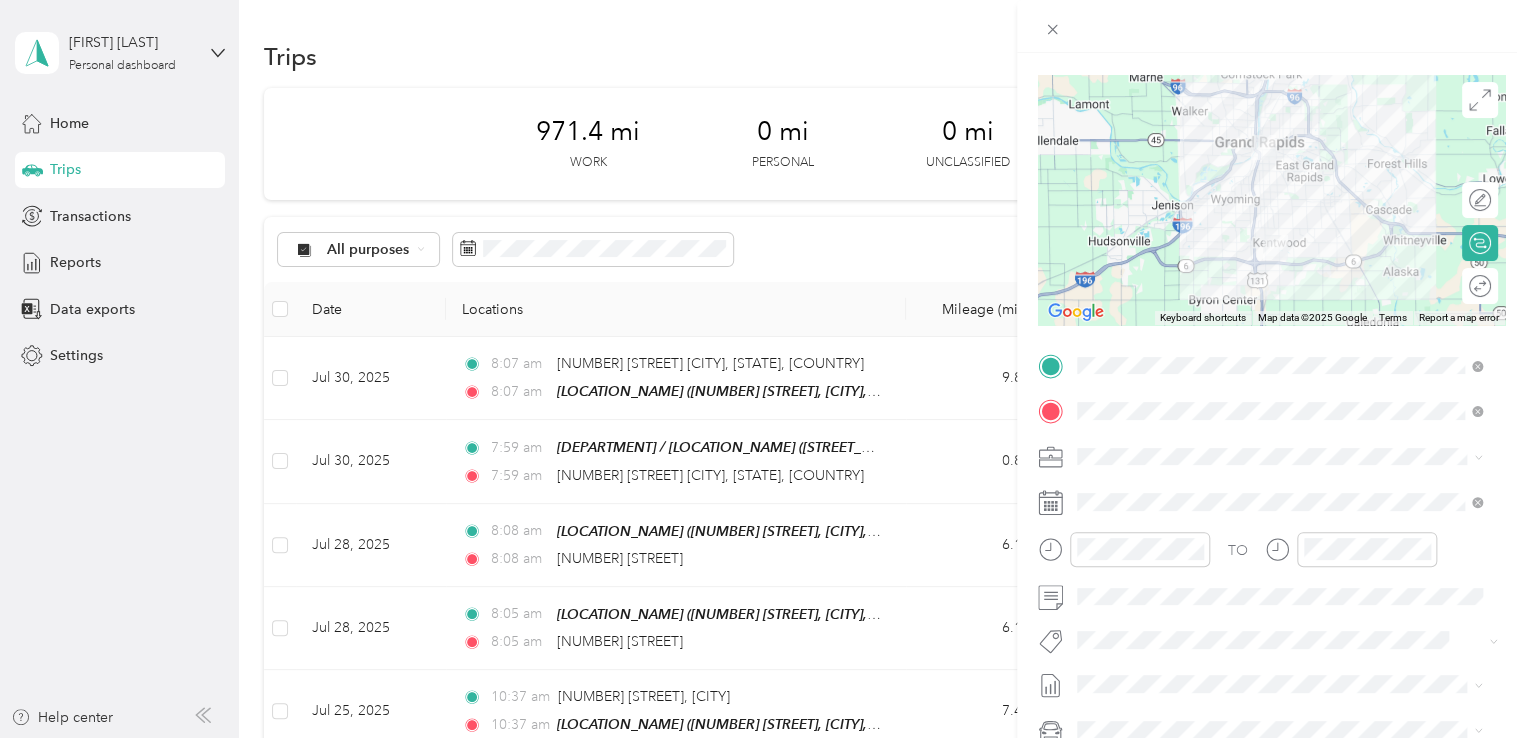 scroll, scrollTop: 141, scrollLeft: 0, axis: vertical 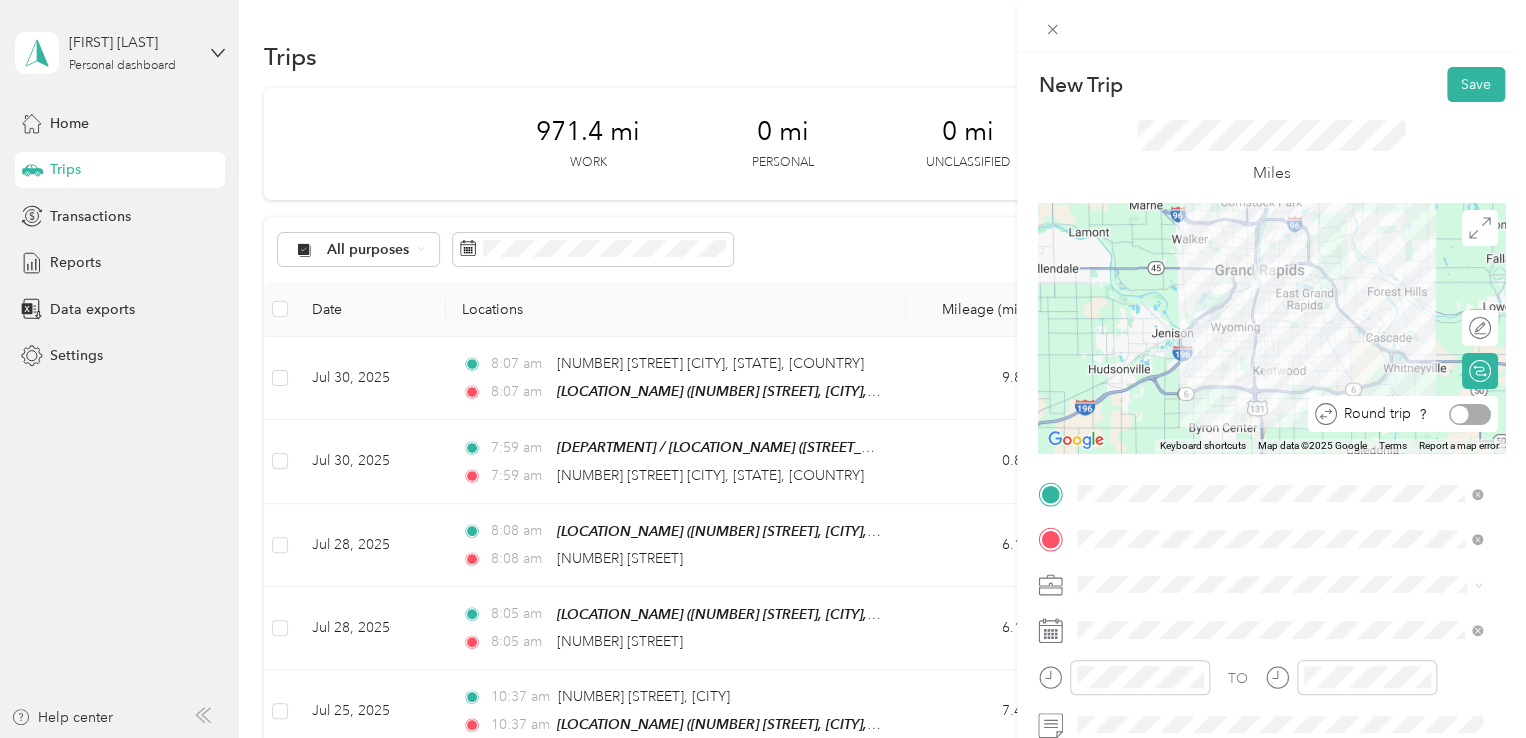 click at bounding box center (1470, 414) 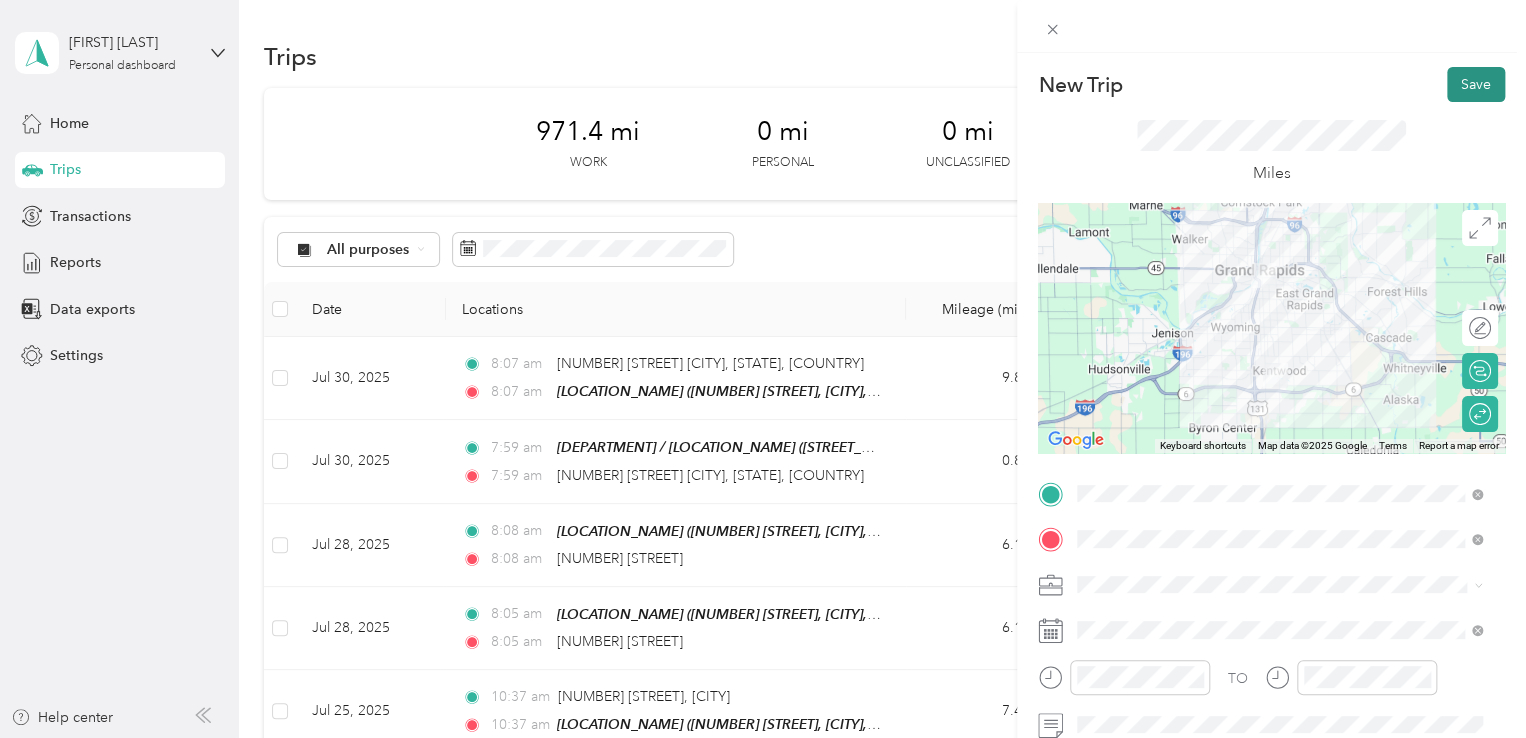 click on "Save" at bounding box center [1476, 84] 